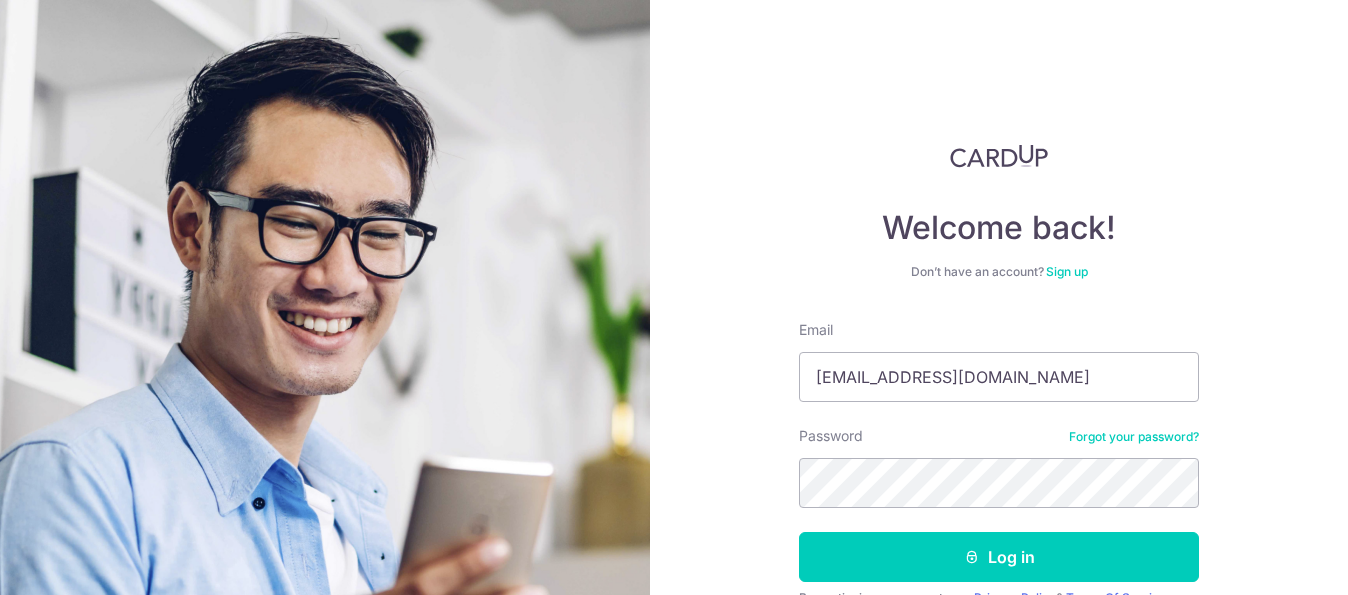 scroll, scrollTop: 0, scrollLeft: 0, axis: both 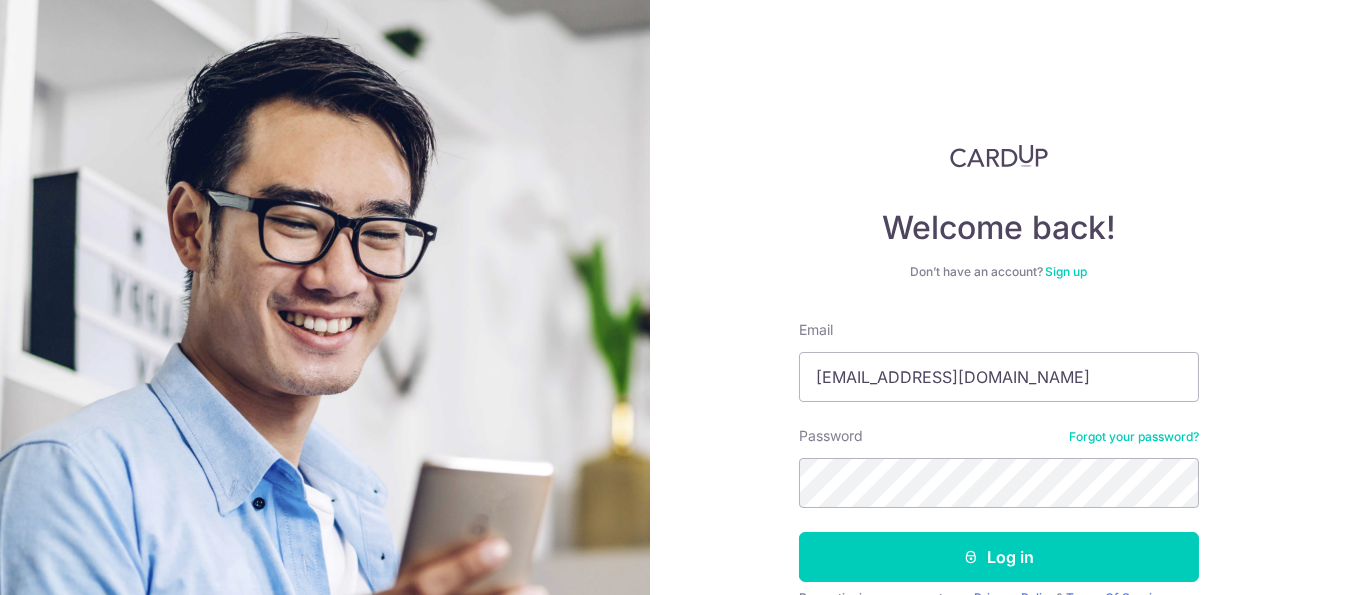 click on "Welcome back!
Don’t have an account?  Sign up
Email
[EMAIL_ADDRESS][DOMAIN_NAME]
Password
Forgot your password?
Log in
By continuing you agree to our
Privacy Policy
&  Terms Of Service
Didn't receive unlock details?
Haven't confirmed your email?" at bounding box center [999, 297] 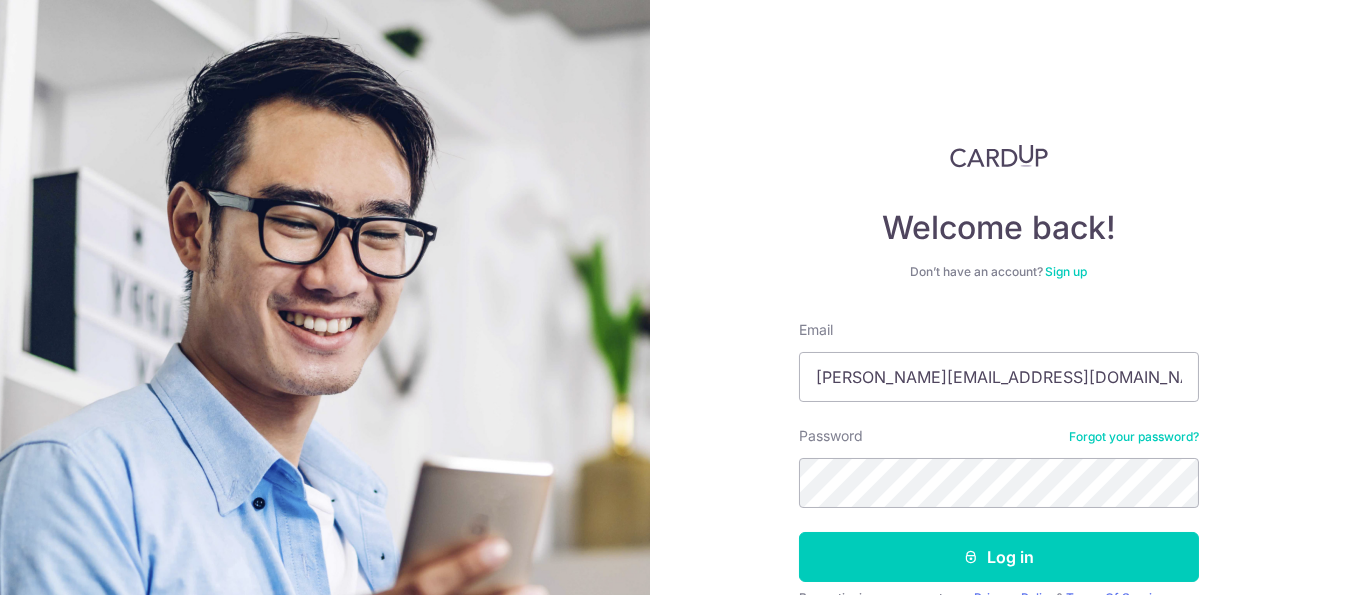 scroll, scrollTop: 98, scrollLeft: 0, axis: vertical 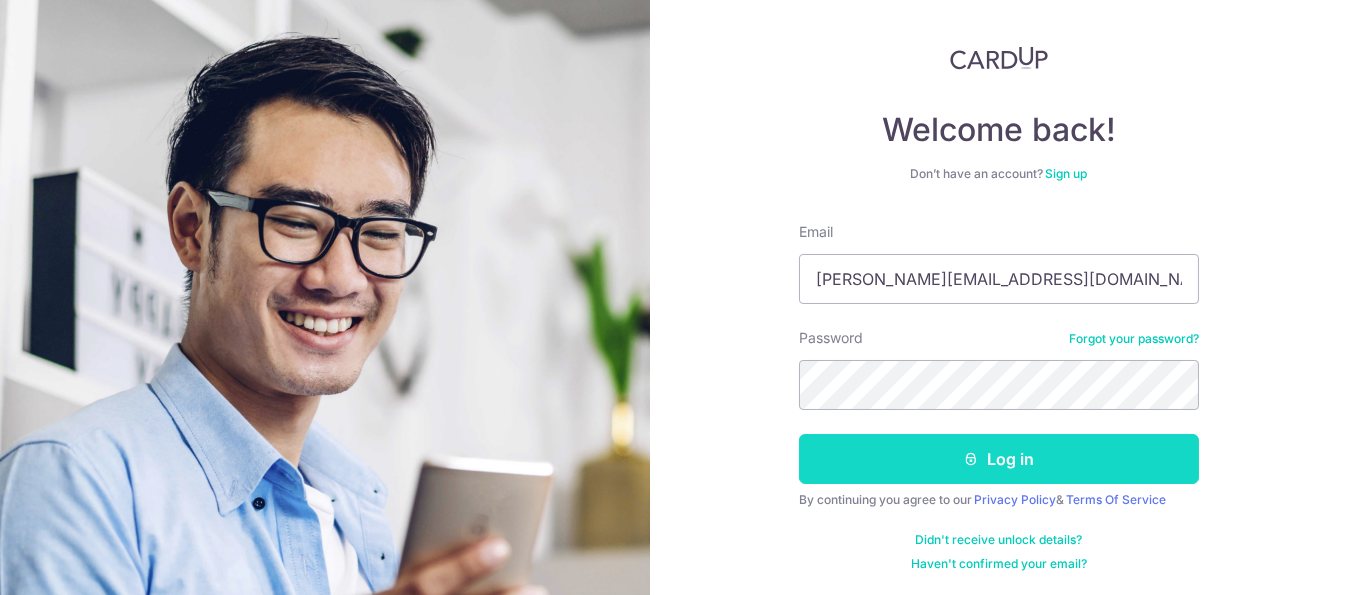 click on "Log in" at bounding box center [999, 459] 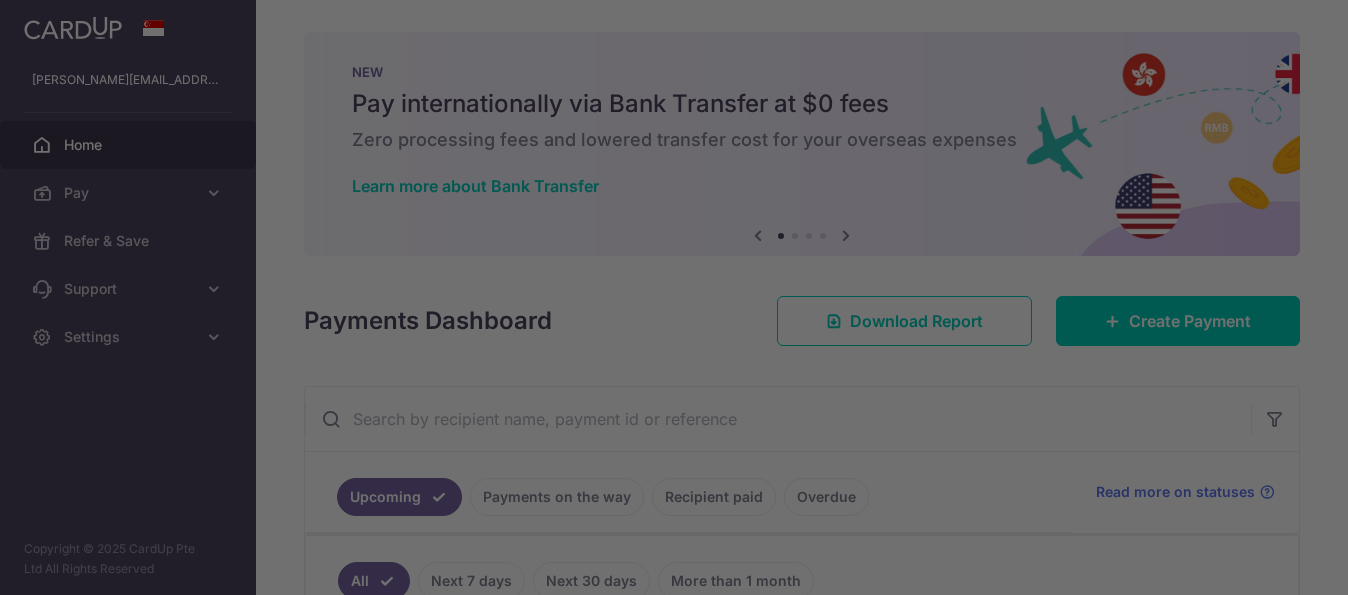 scroll, scrollTop: 0, scrollLeft: 0, axis: both 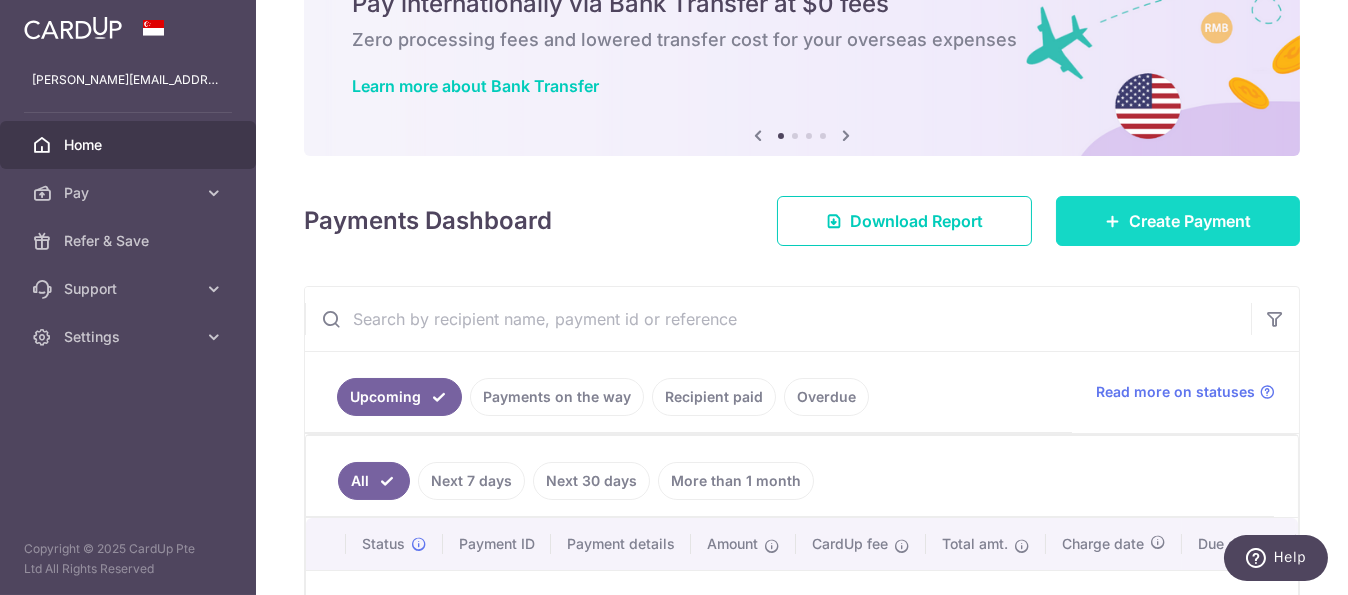 click on "Create Payment" at bounding box center [1178, 221] 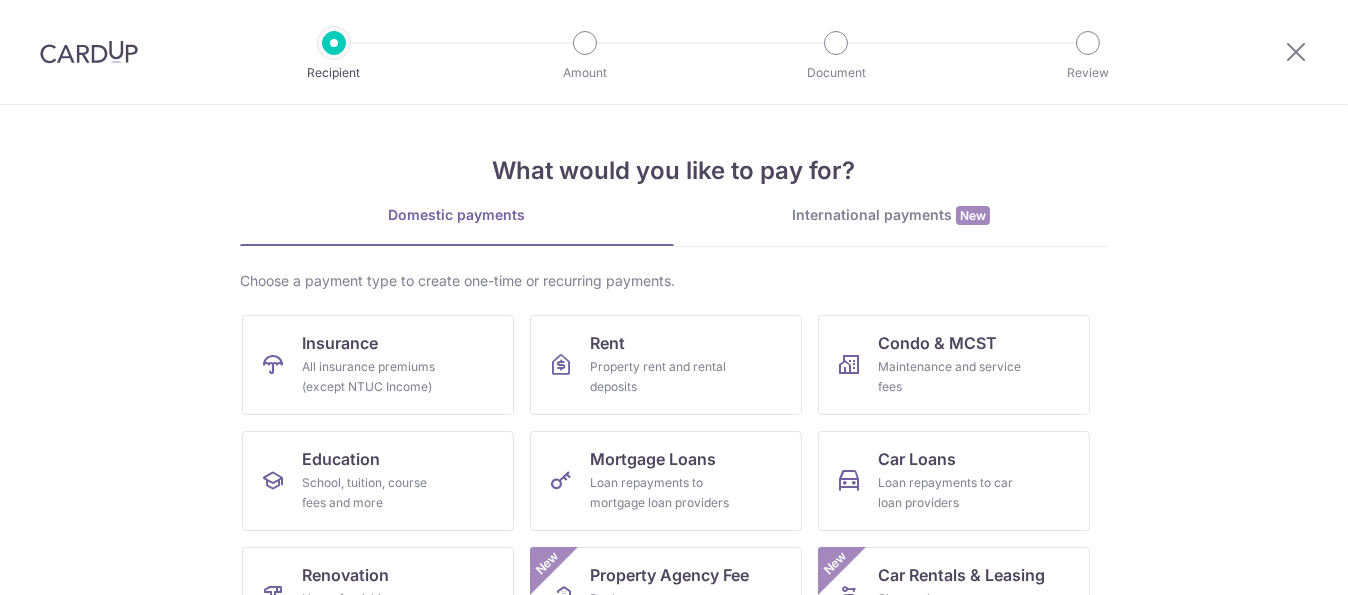scroll, scrollTop: 0, scrollLeft: 0, axis: both 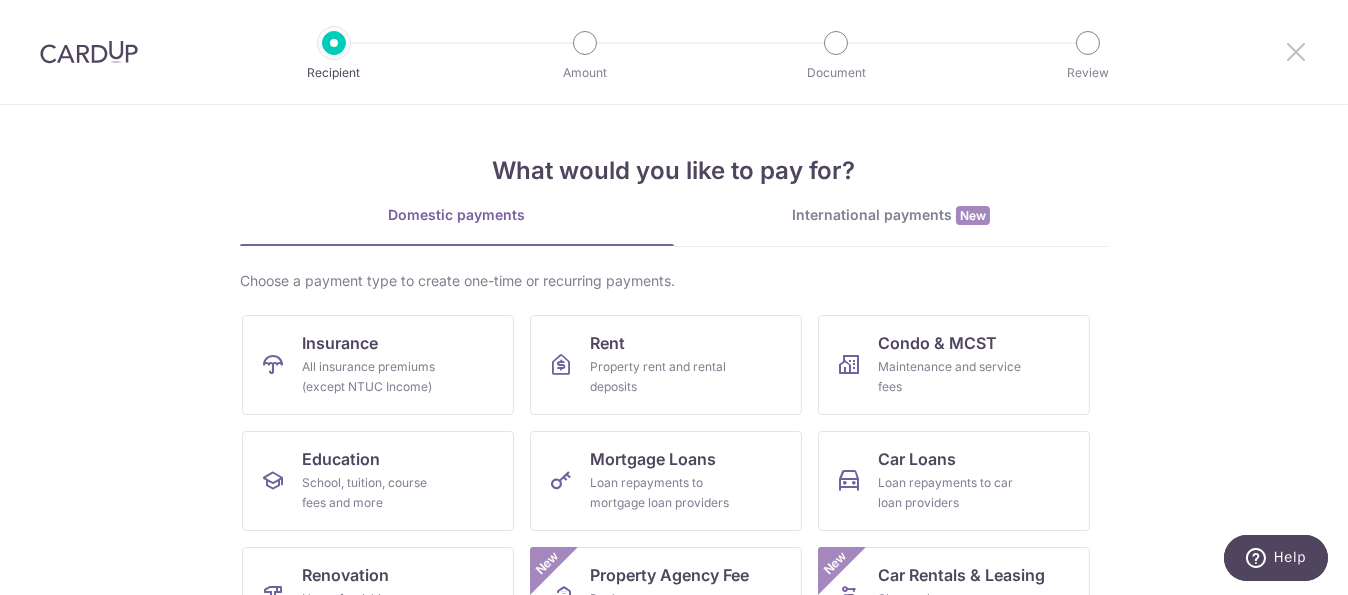click at bounding box center (1296, 51) 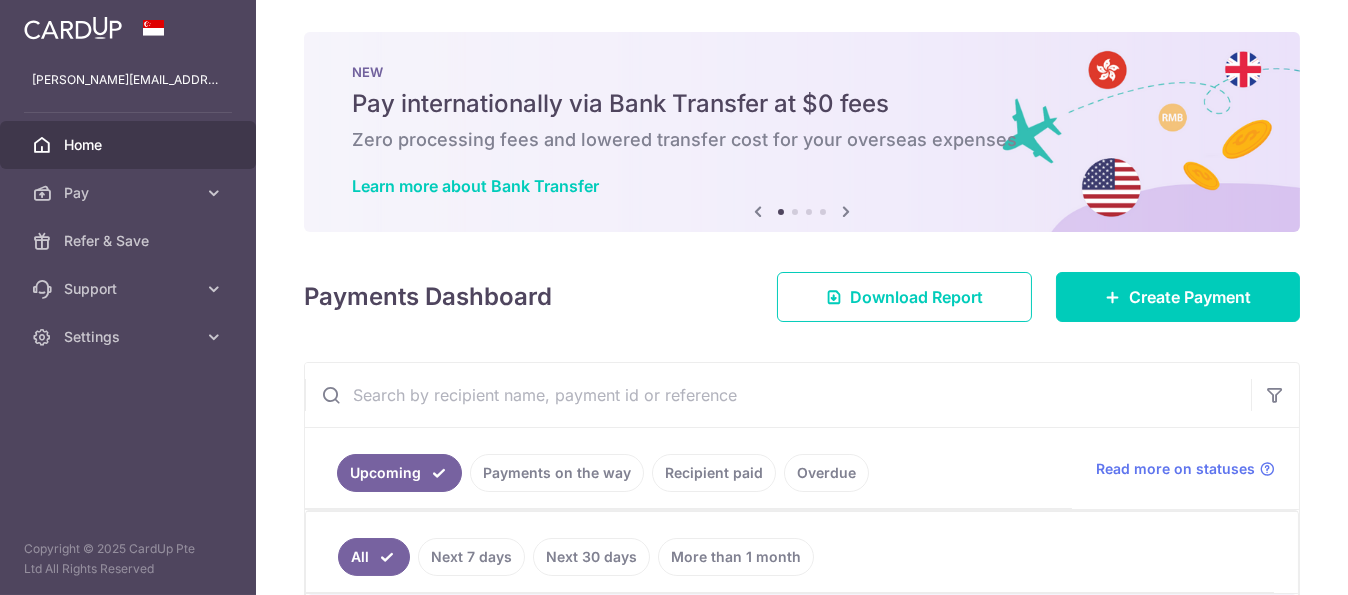 scroll, scrollTop: 0, scrollLeft: 0, axis: both 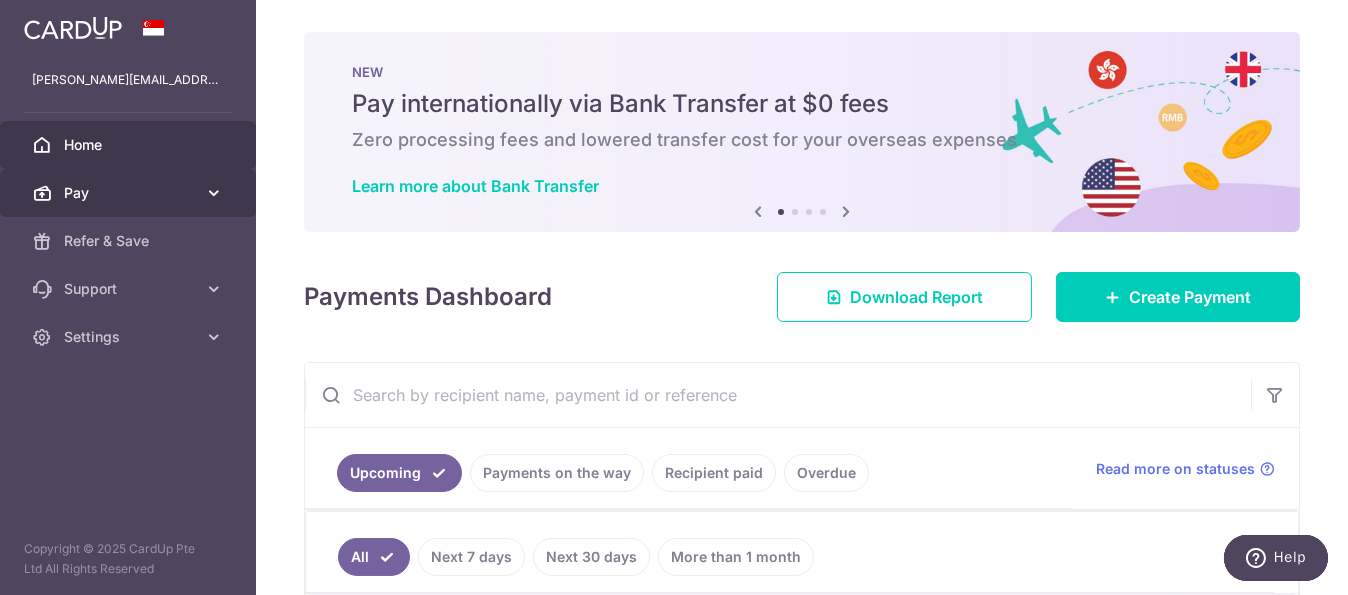click on "Pay" at bounding box center (128, 193) 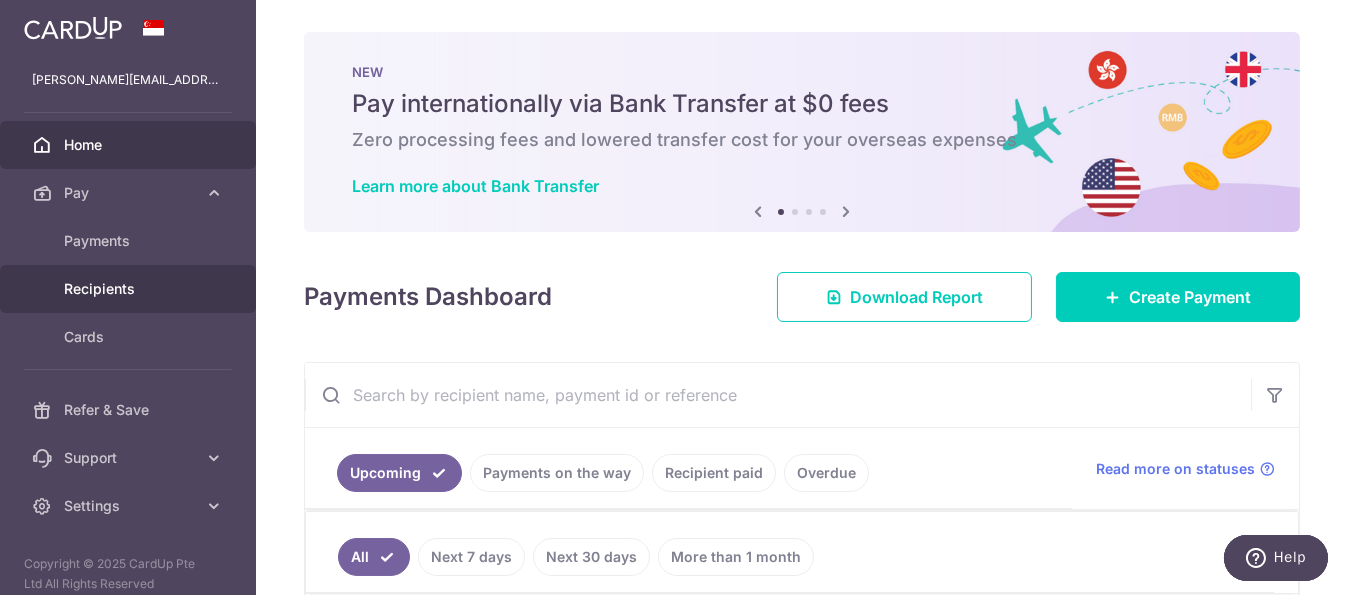 click on "Recipients" at bounding box center (130, 289) 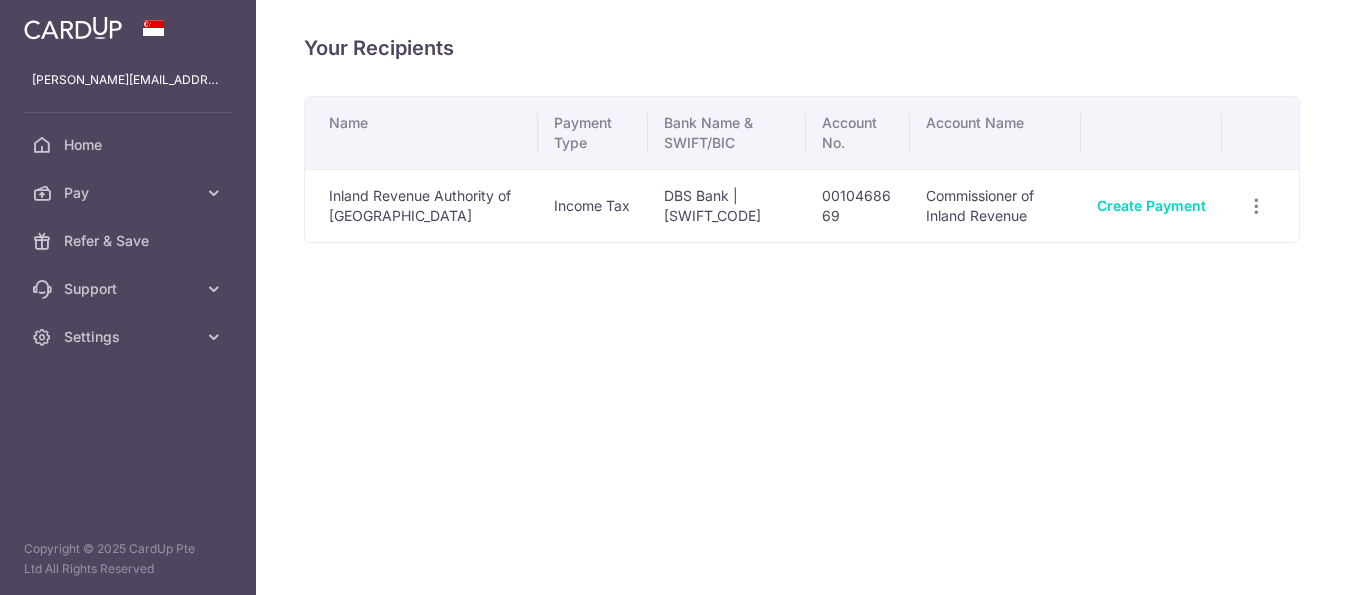 scroll, scrollTop: 0, scrollLeft: 0, axis: both 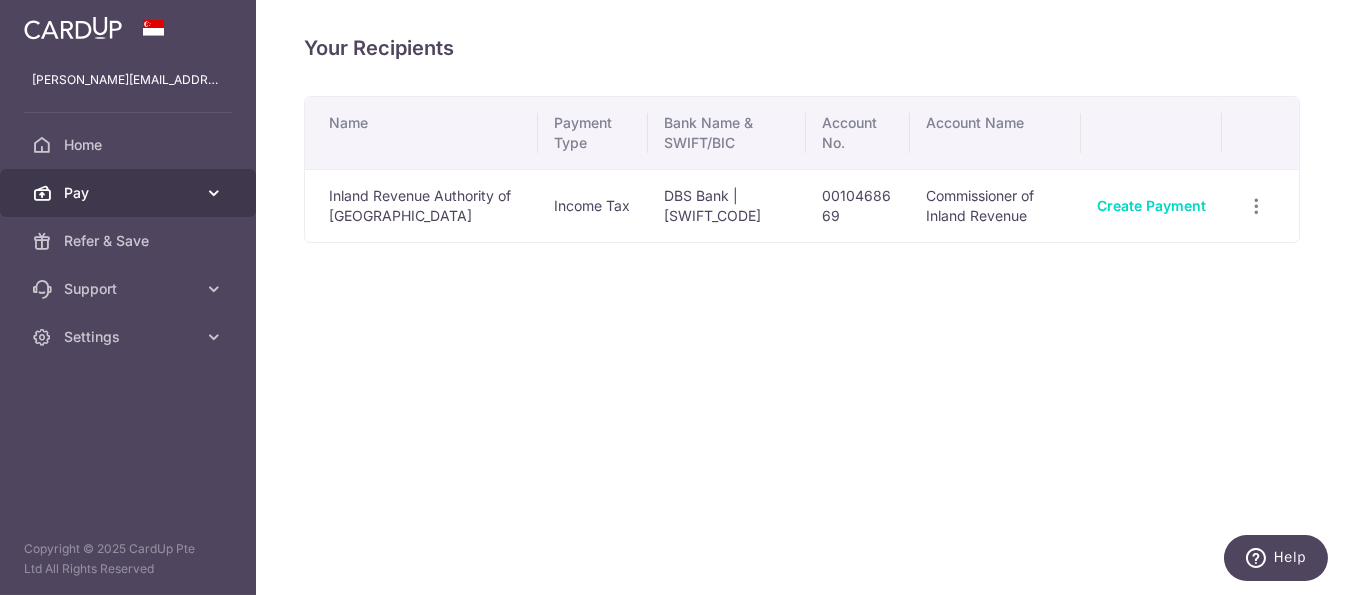 click on "Pay" at bounding box center [128, 193] 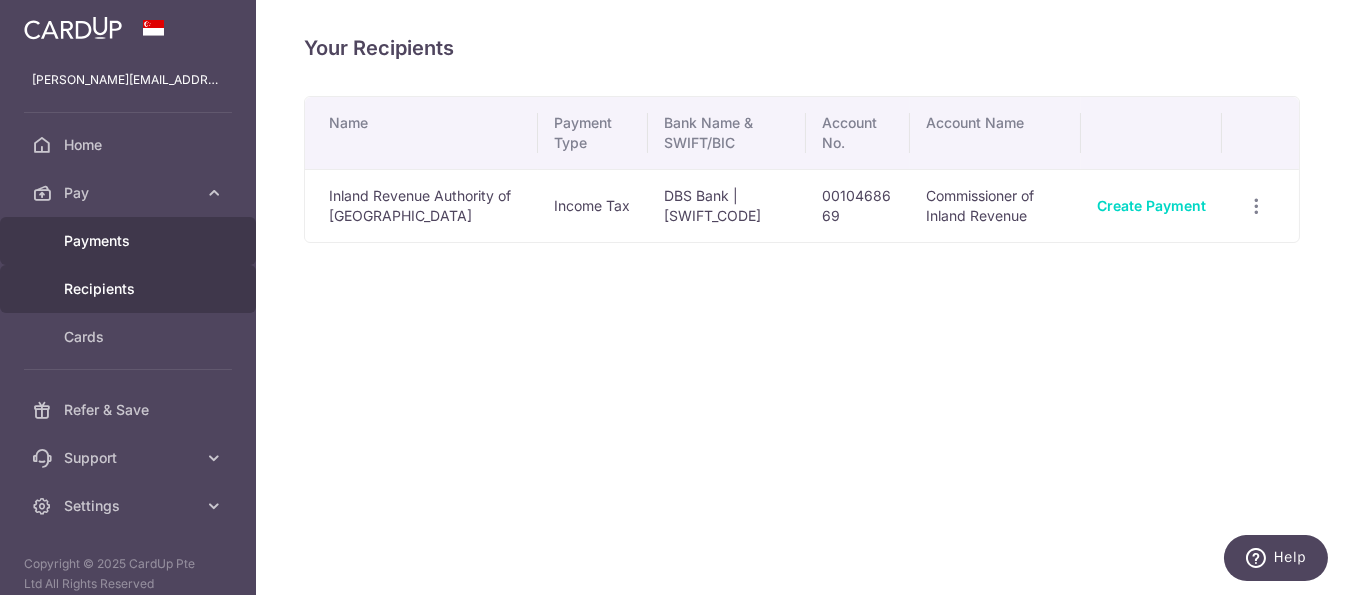 click on "Payments" at bounding box center [128, 241] 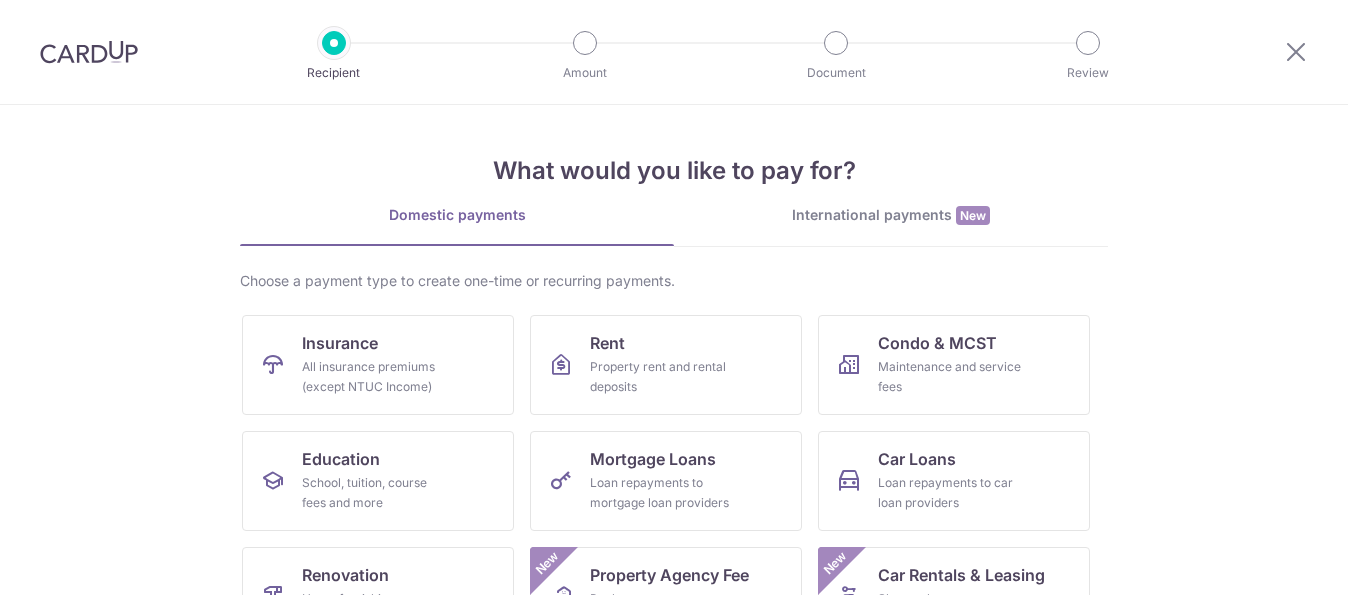 scroll, scrollTop: 0, scrollLeft: 0, axis: both 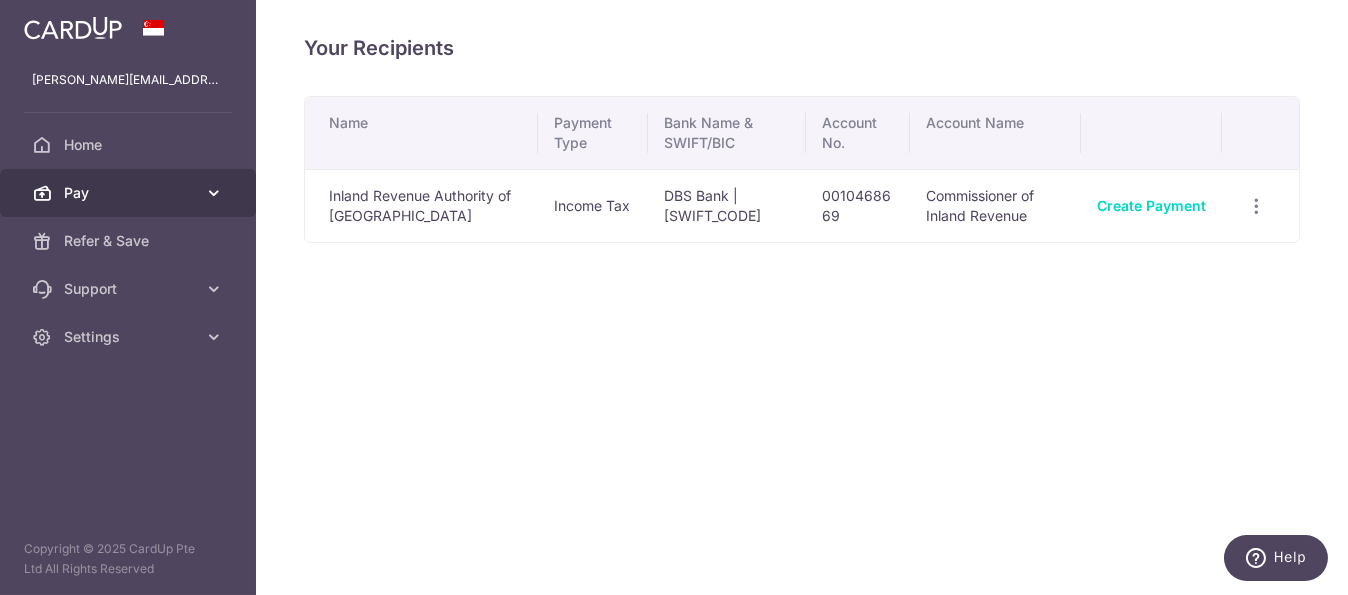 click at bounding box center [214, 193] 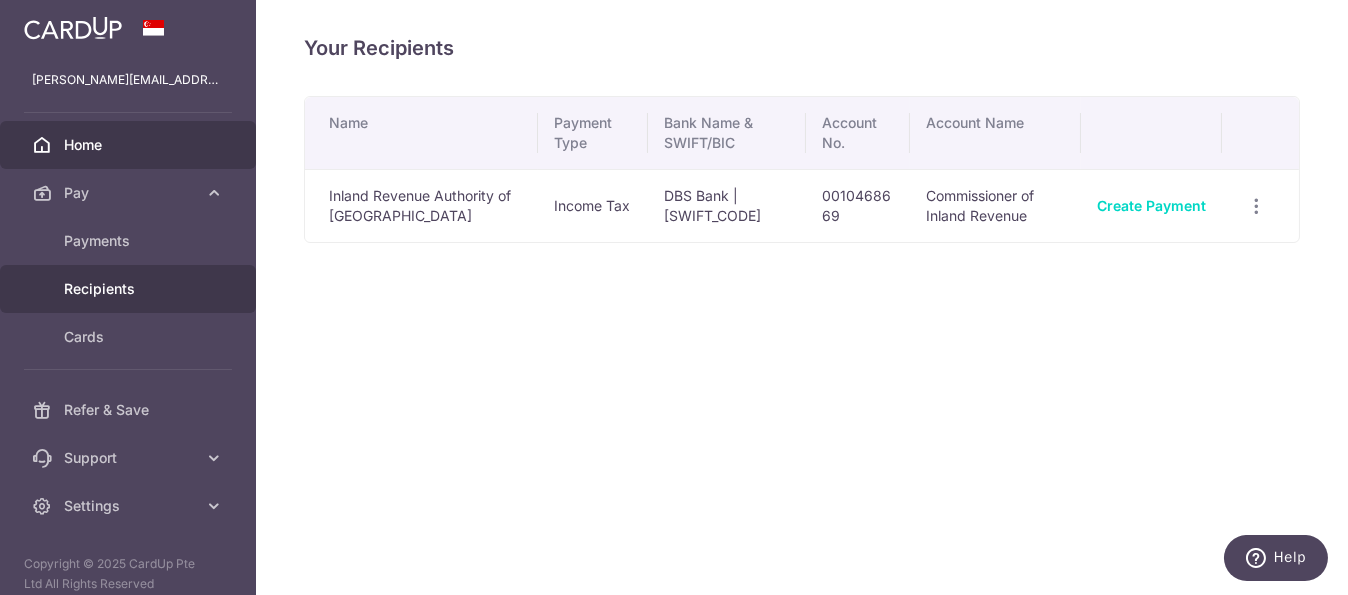 click on "Home" at bounding box center [130, 145] 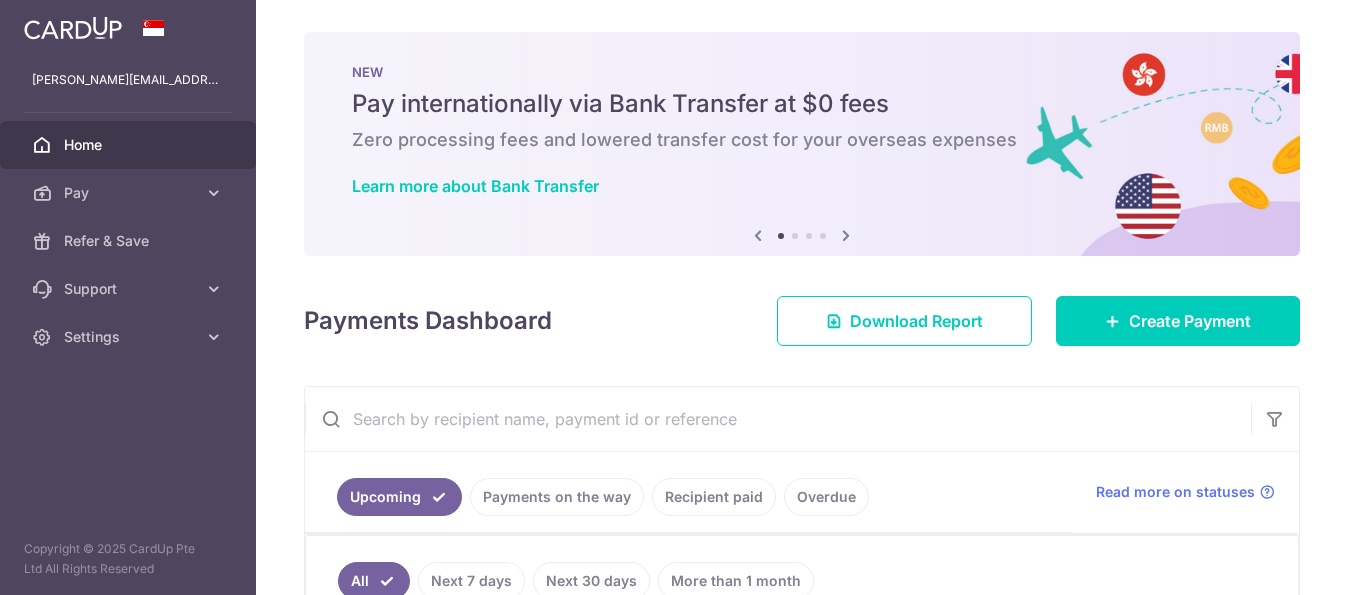scroll, scrollTop: 0, scrollLeft: 0, axis: both 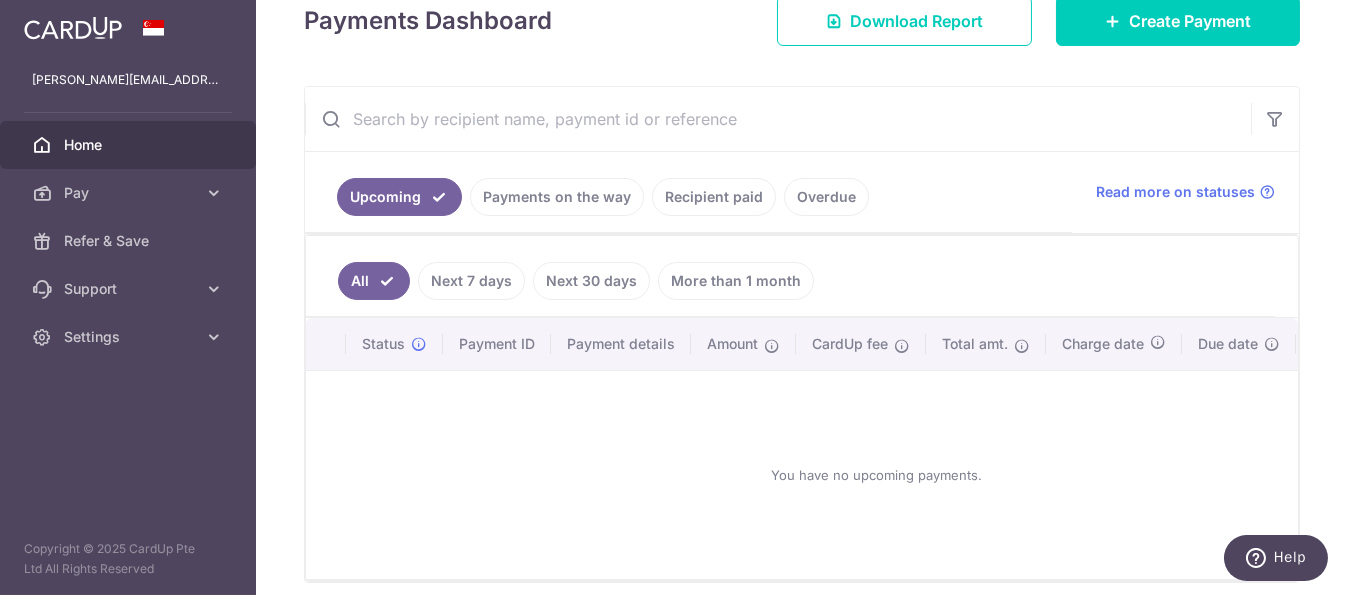 click on "More than 1 month" at bounding box center [736, 281] 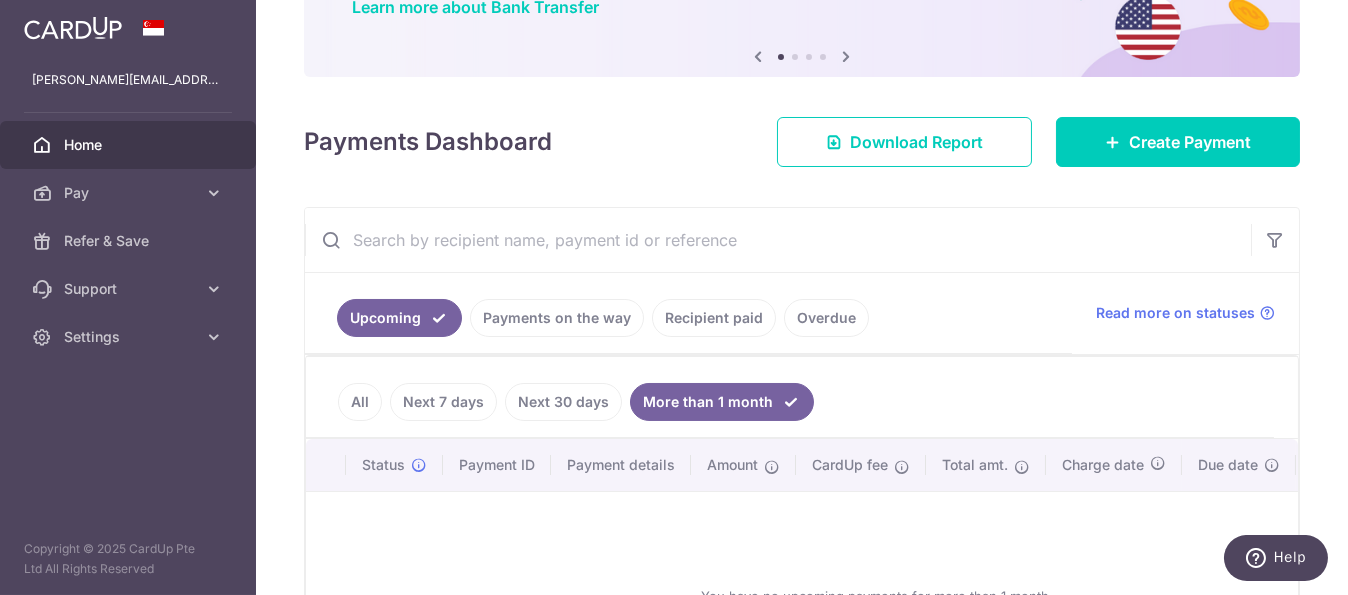 scroll, scrollTop: 300, scrollLeft: 0, axis: vertical 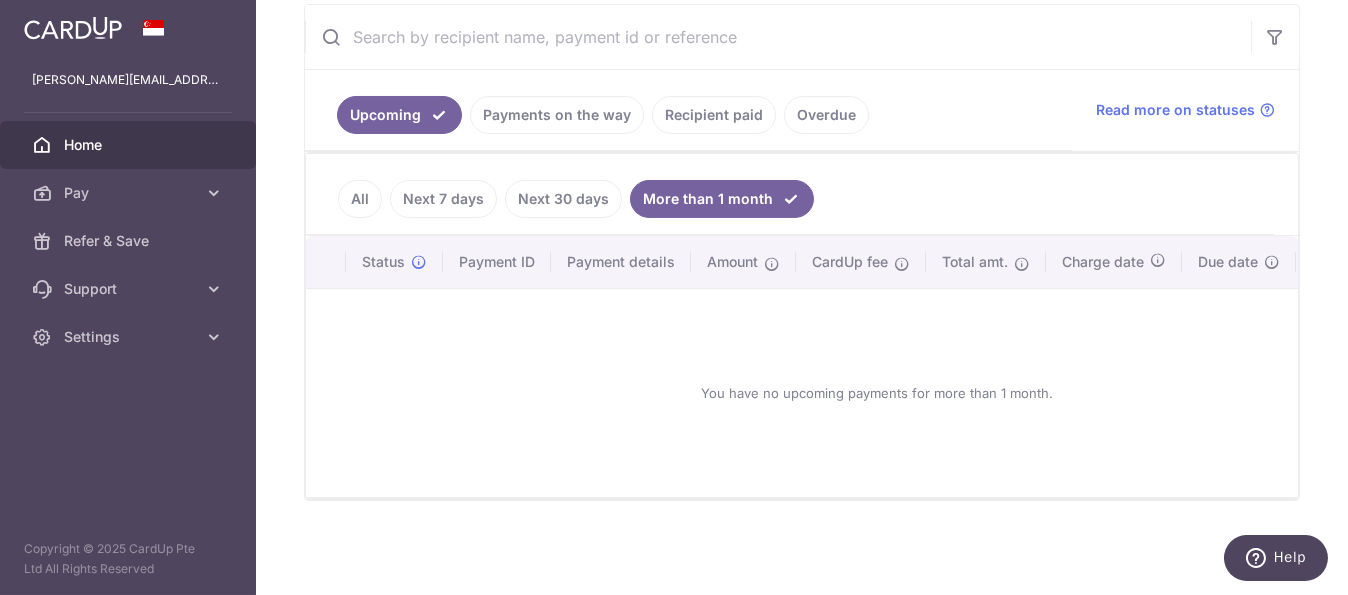click on "All" at bounding box center [360, 199] 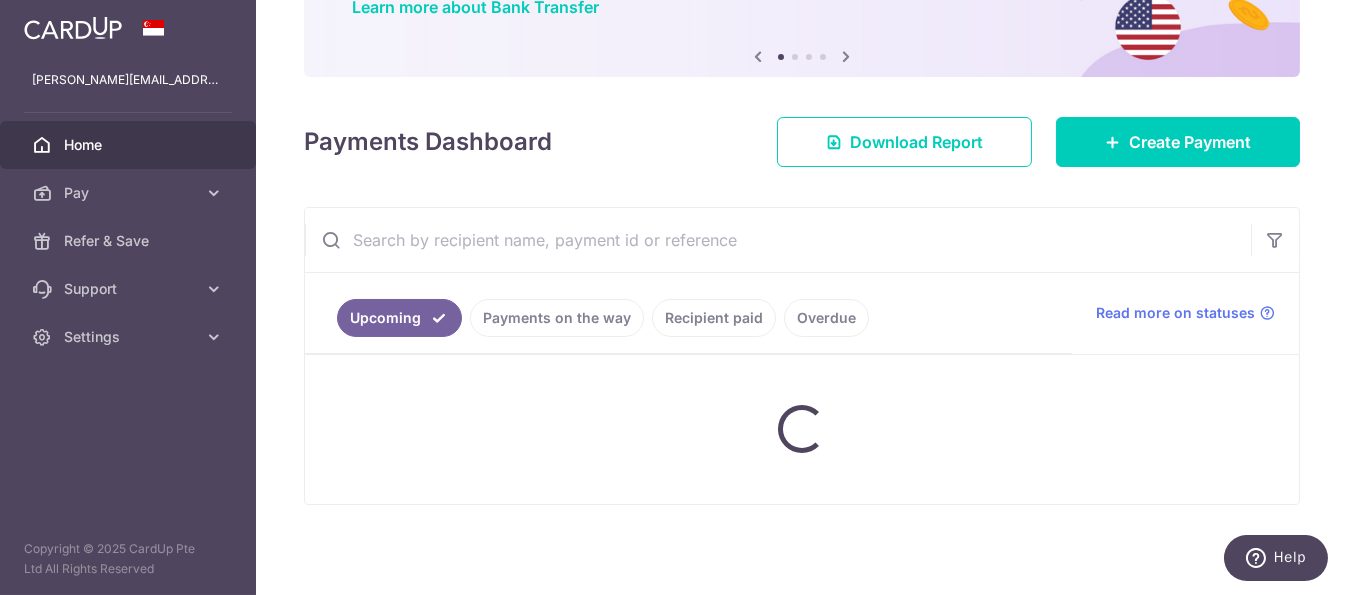 scroll, scrollTop: 385, scrollLeft: 0, axis: vertical 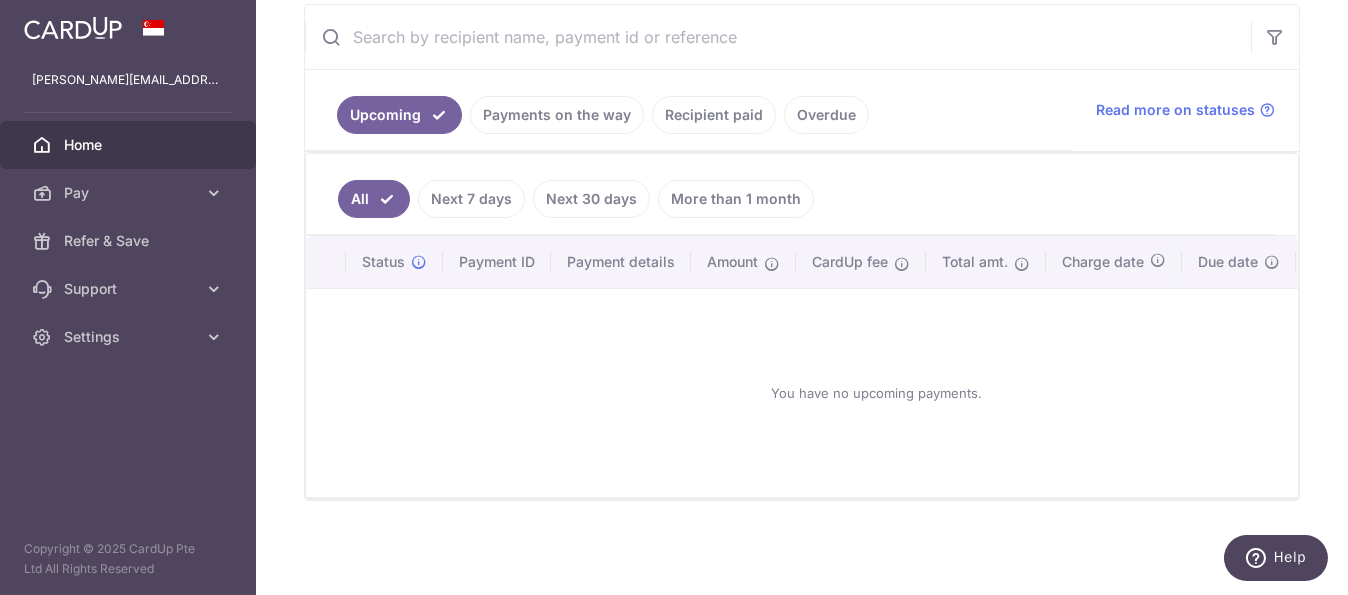 click on "Recipient paid" at bounding box center (714, 115) 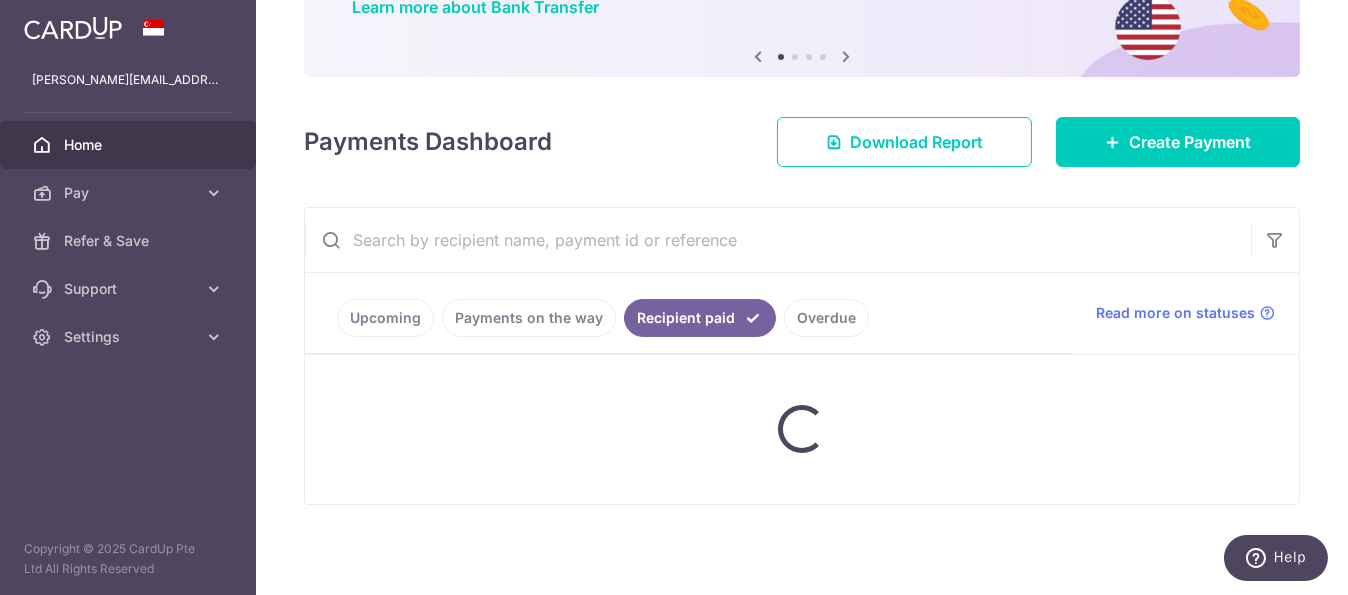scroll, scrollTop: 312, scrollLeft: 0, axis: vertical 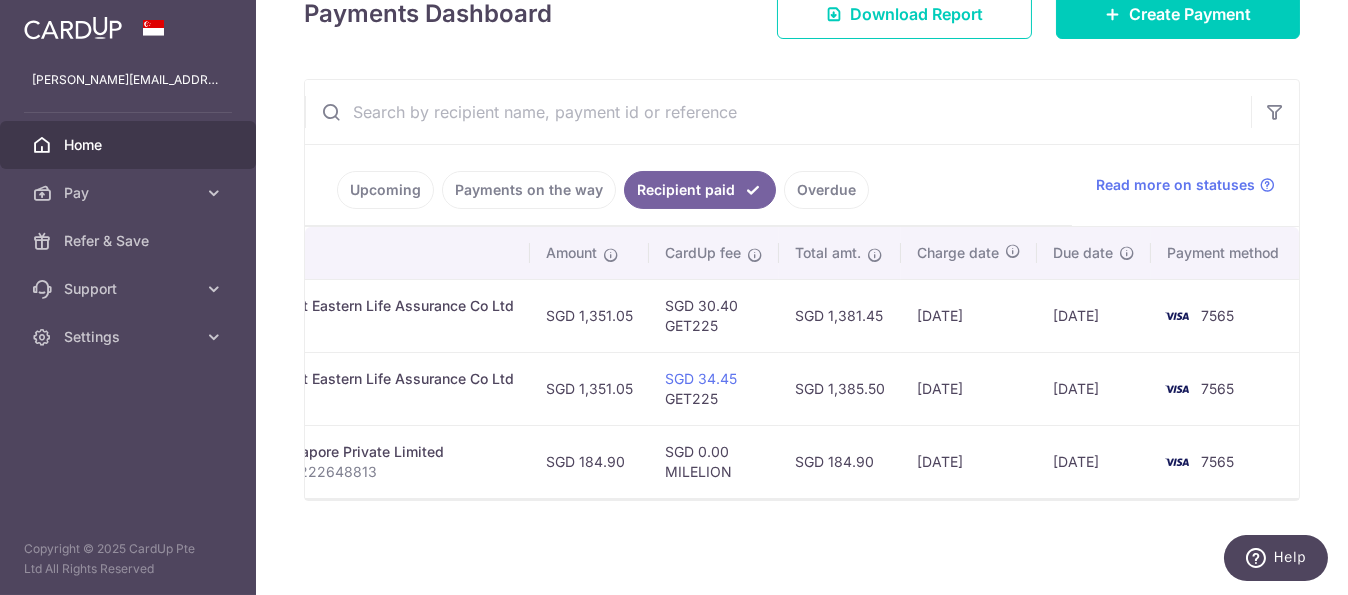 click on "23/01/2025" at bounding box center [1094, 315] 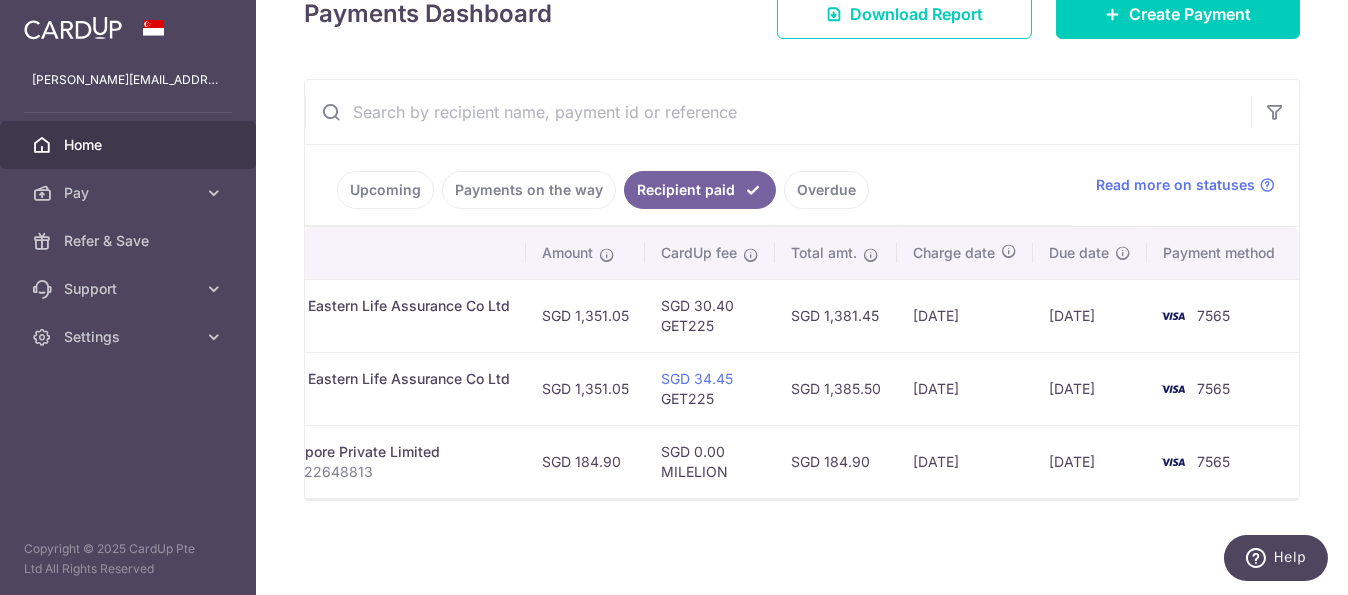 scroll, scrollTop: 0, scrollLeft: 0, axis: both 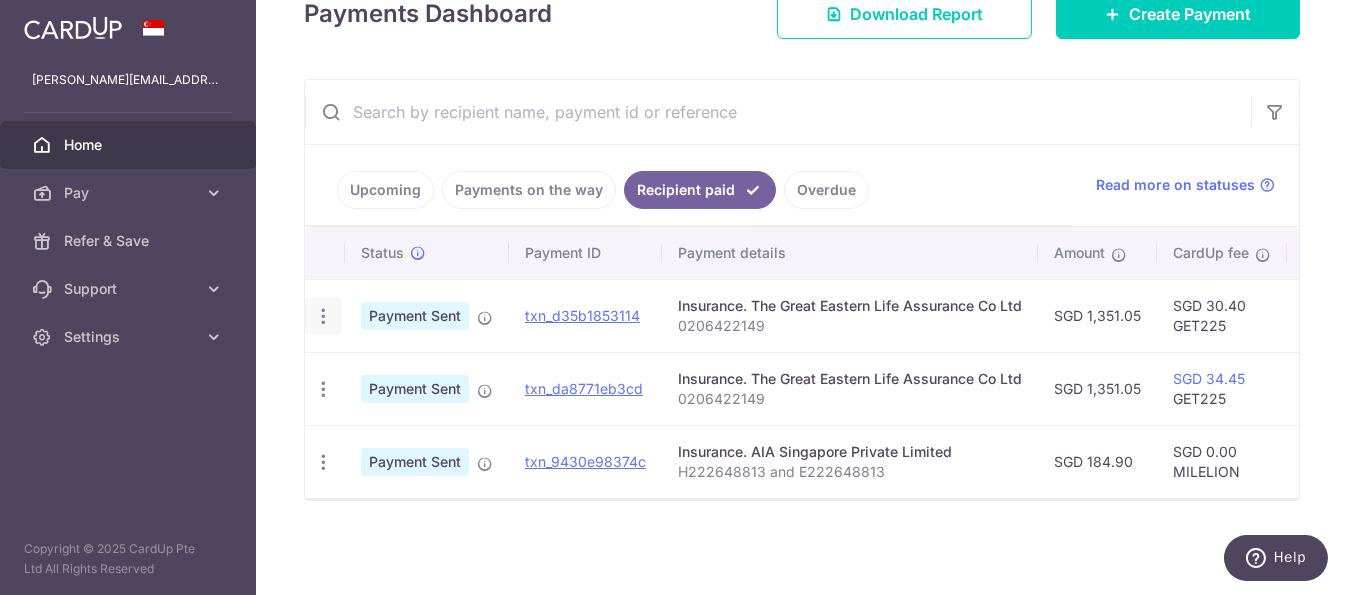 click at bounding box center (323, 316) 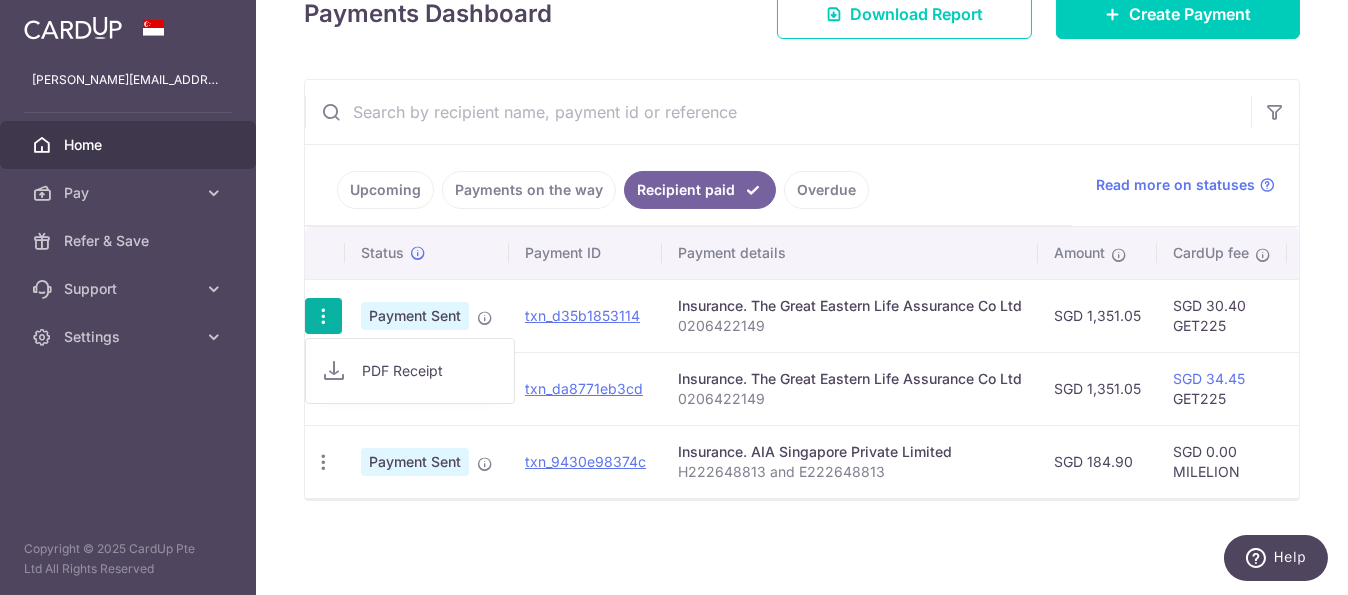click on "shirley.foo.x.l@gmail.com
Home
Pay
Payments
Recipients
Cards
Refer & Save
Support
FAQ
Contact Us
Settings
Account
Logout
Copyright © 2025 CardUp Pte Ltd All Rights Reserved" at bounding box center (128, 297) 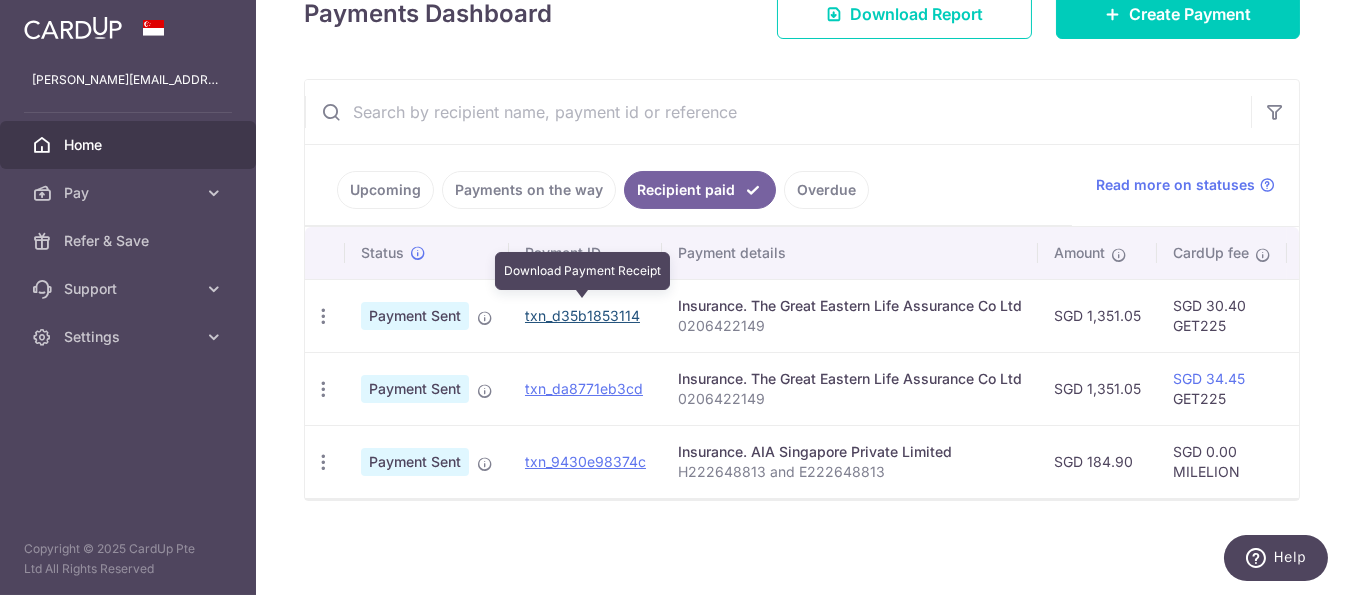 click on "txn_d35b1853114" at bounding box center (582, 315) 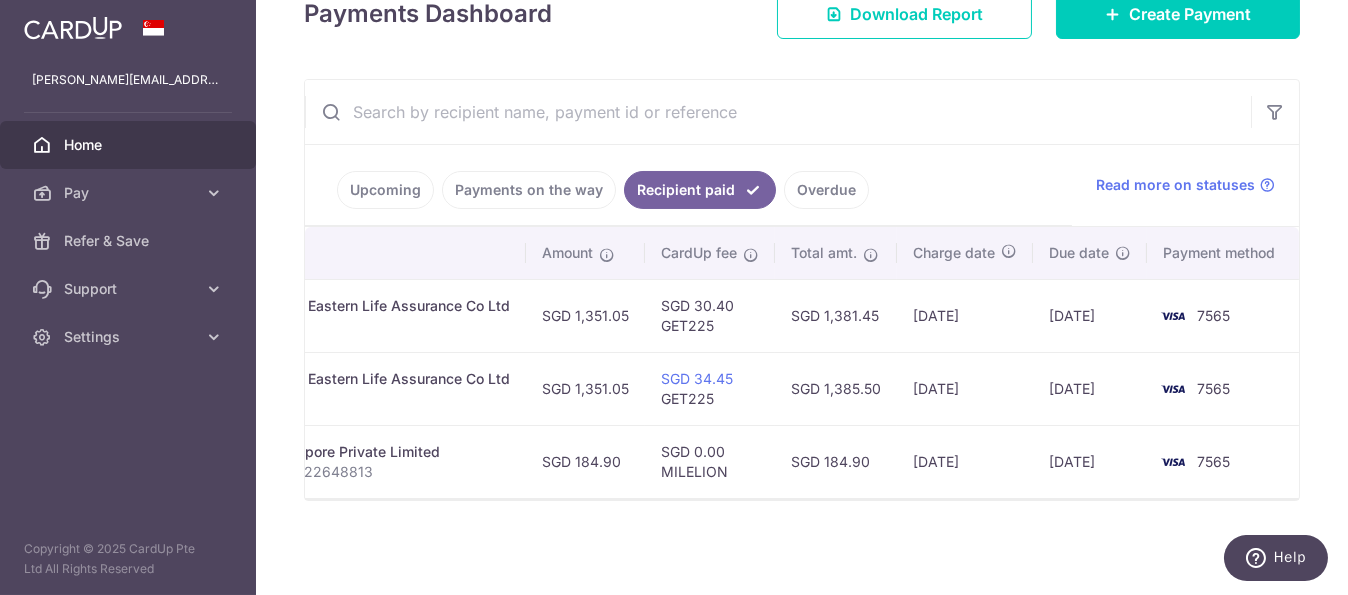 scroll, scrollTop: 0, scrollLeft: 0, axis: both 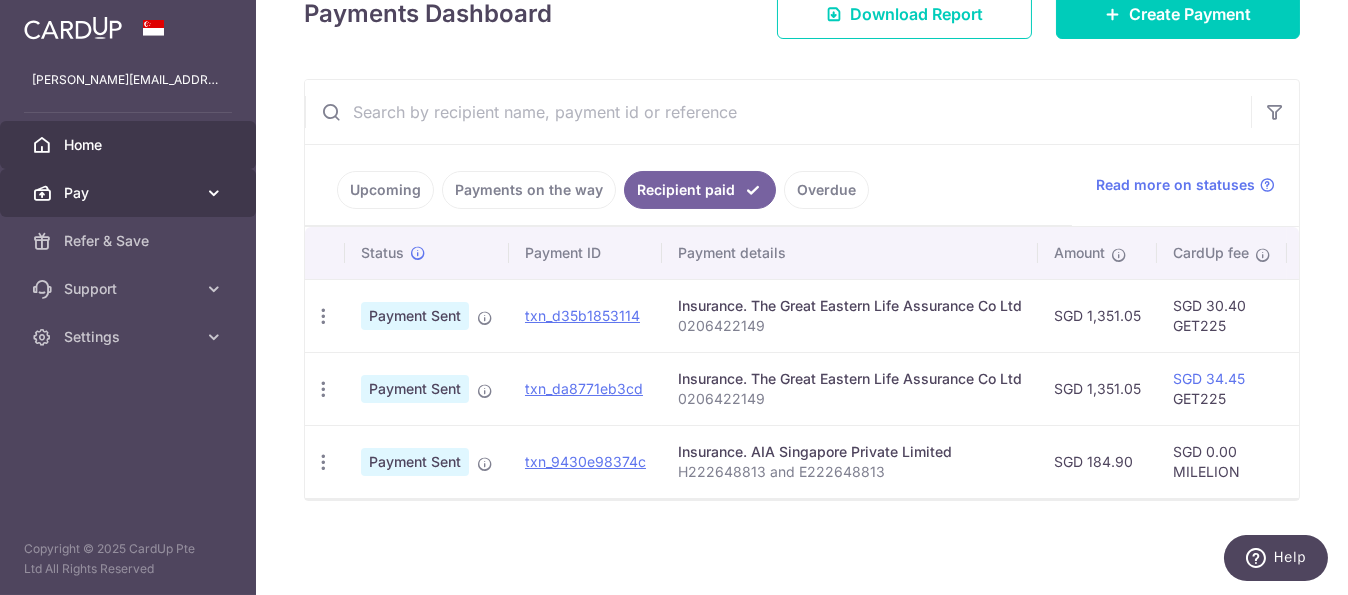 click on "Pay" at bounding box center (130, 193) 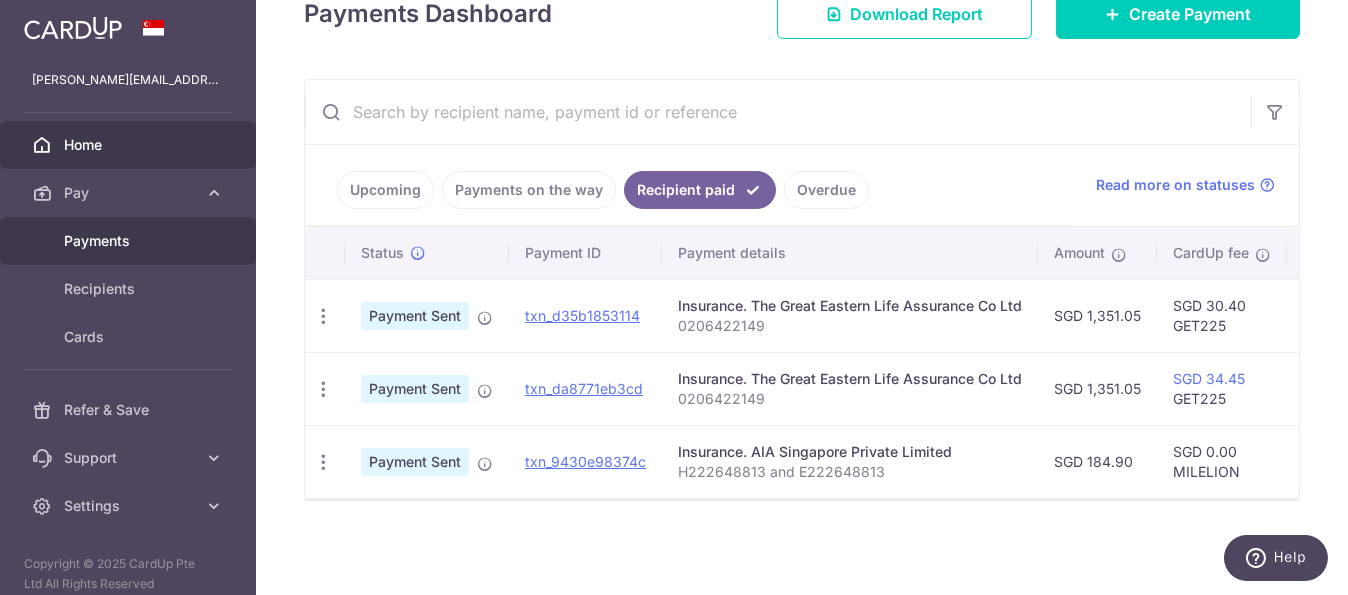 click on "Payments" at bounding box center (130, 241) 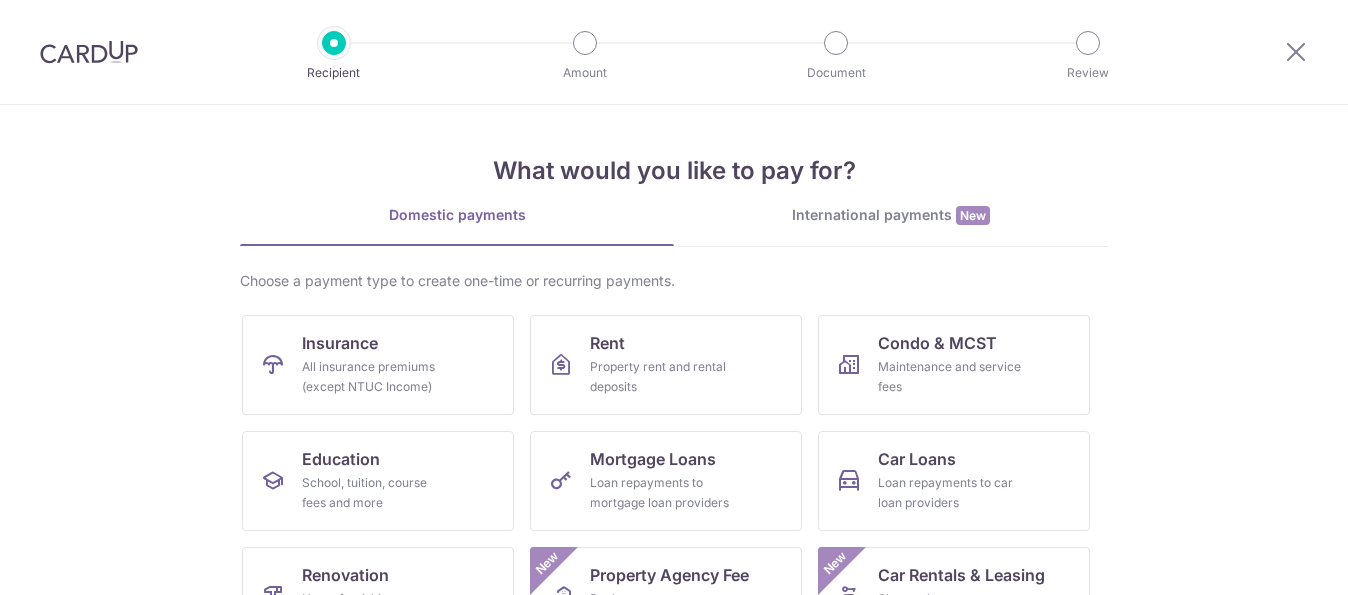 scroll, scrollTop: 0, scrollLeft: 0, axis: both 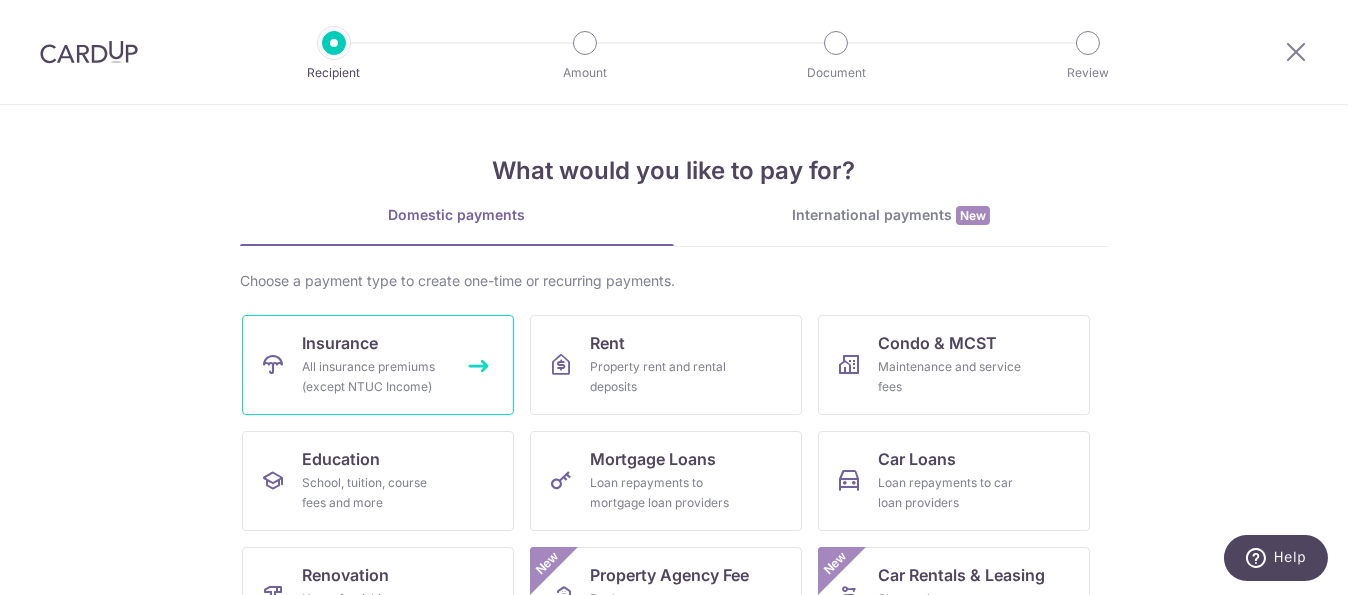 click on "All insurance premiums (except NTUC Income)" at bounding box center [374, 377] 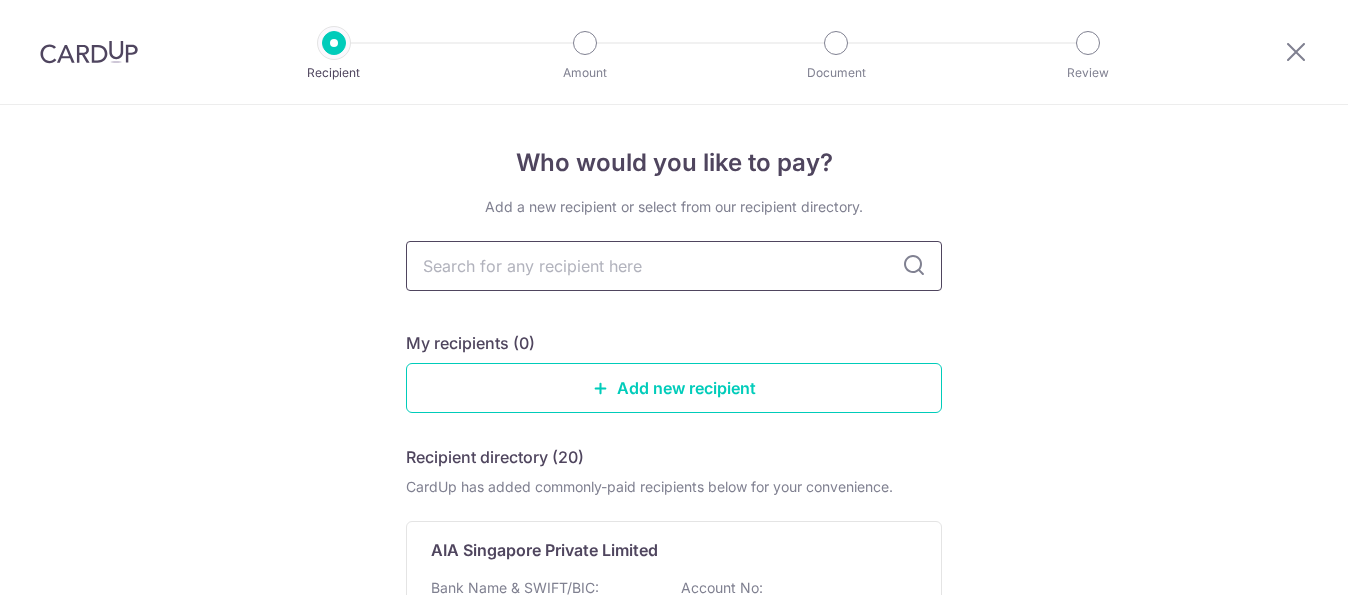 scroll, scrollTop: 0, scrollLeft: 0, axis: both 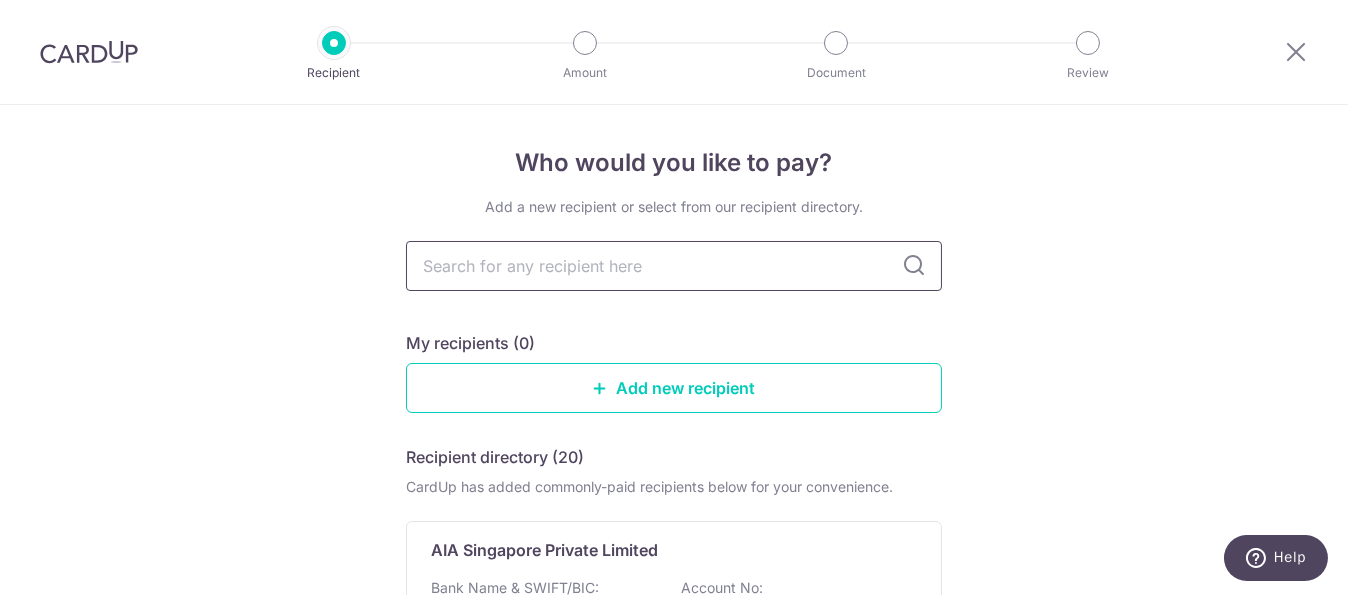 click at bounding box center (674, 266) 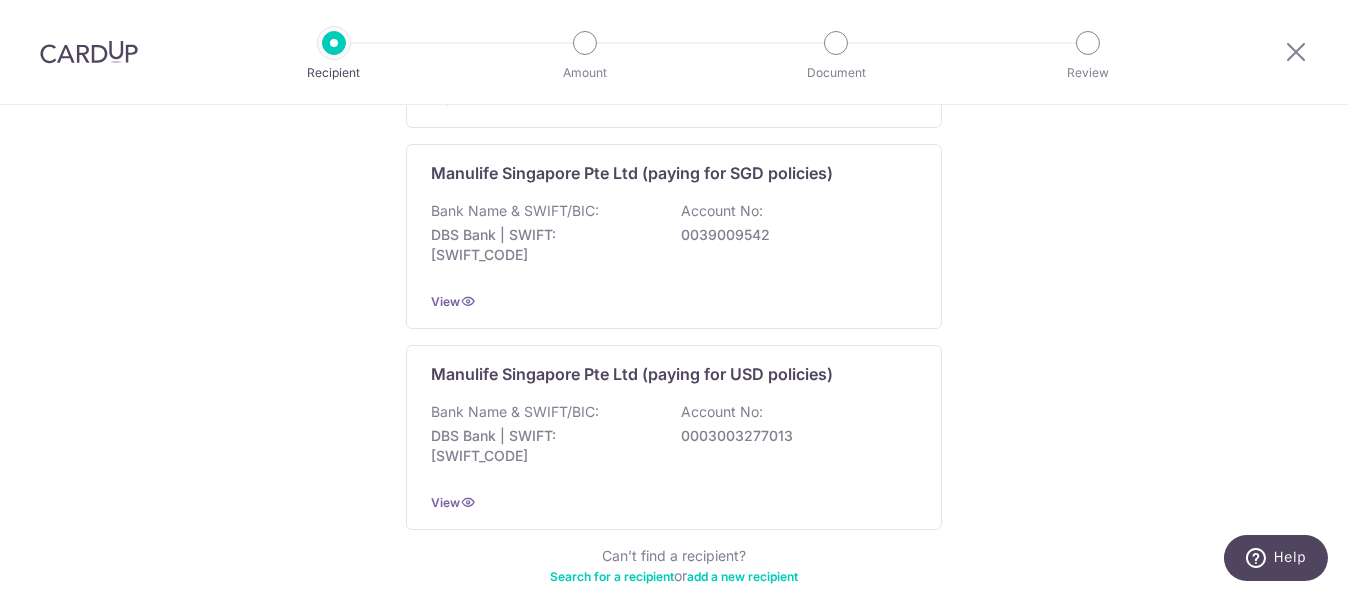 scroll, scrollTop: 2126, scrollLeft: 0, axis: vertical 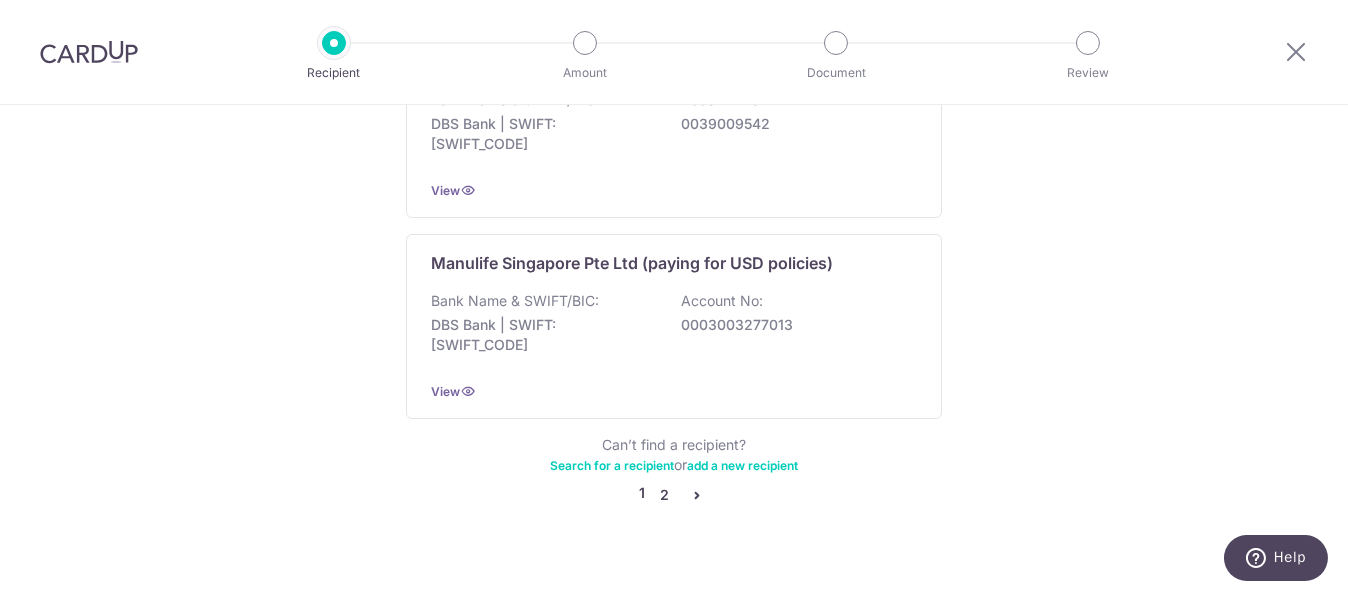 click on "2" at bounding box center (665, 495) 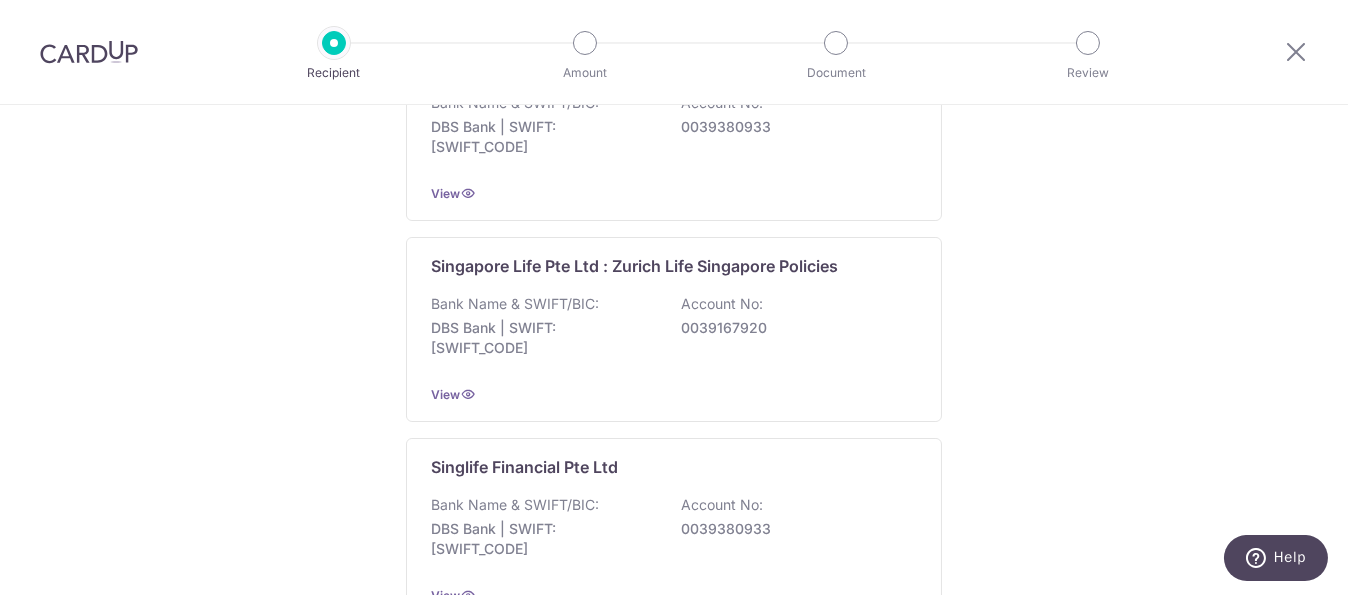 scroll, scrollTop: 1900, scrollLeft: 0, axis: vertical 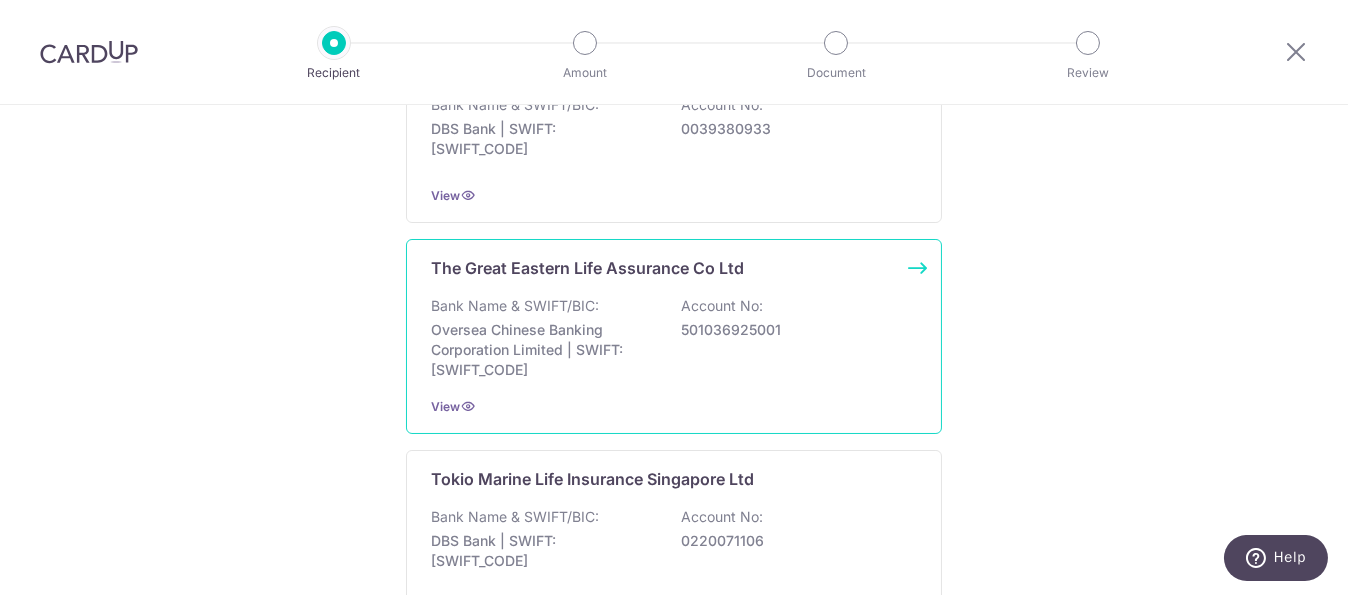 click on "Account No:" at bounding box center [722, 306] 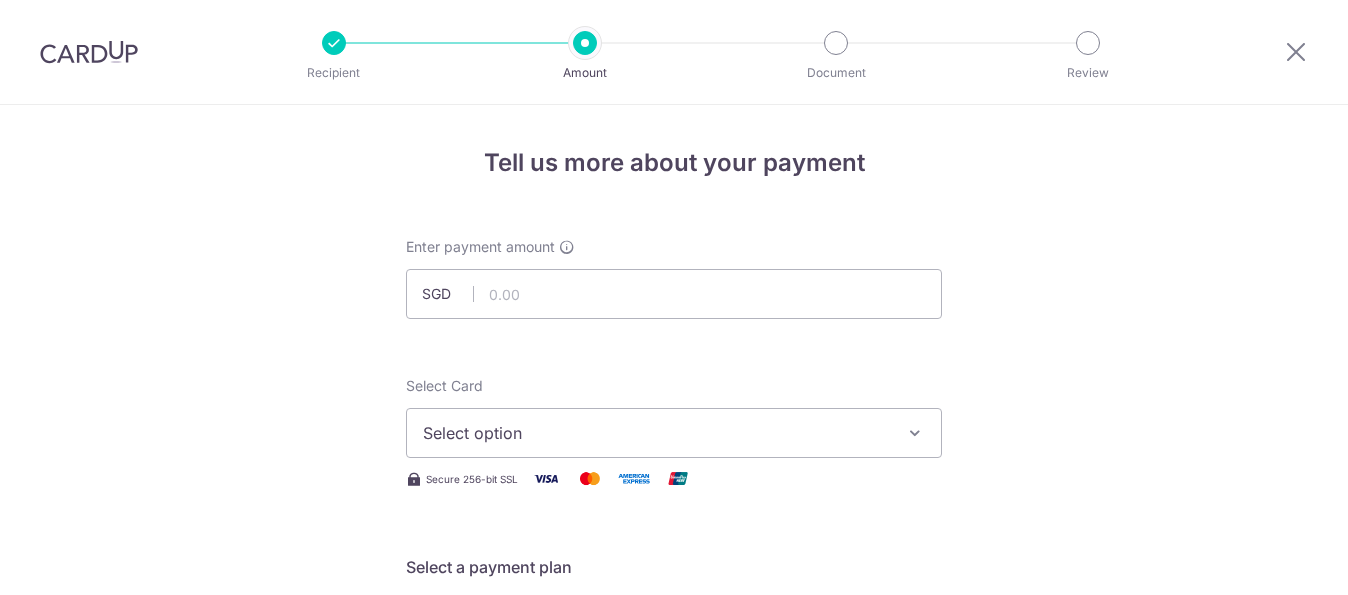 click at bounding box center [674, 294] 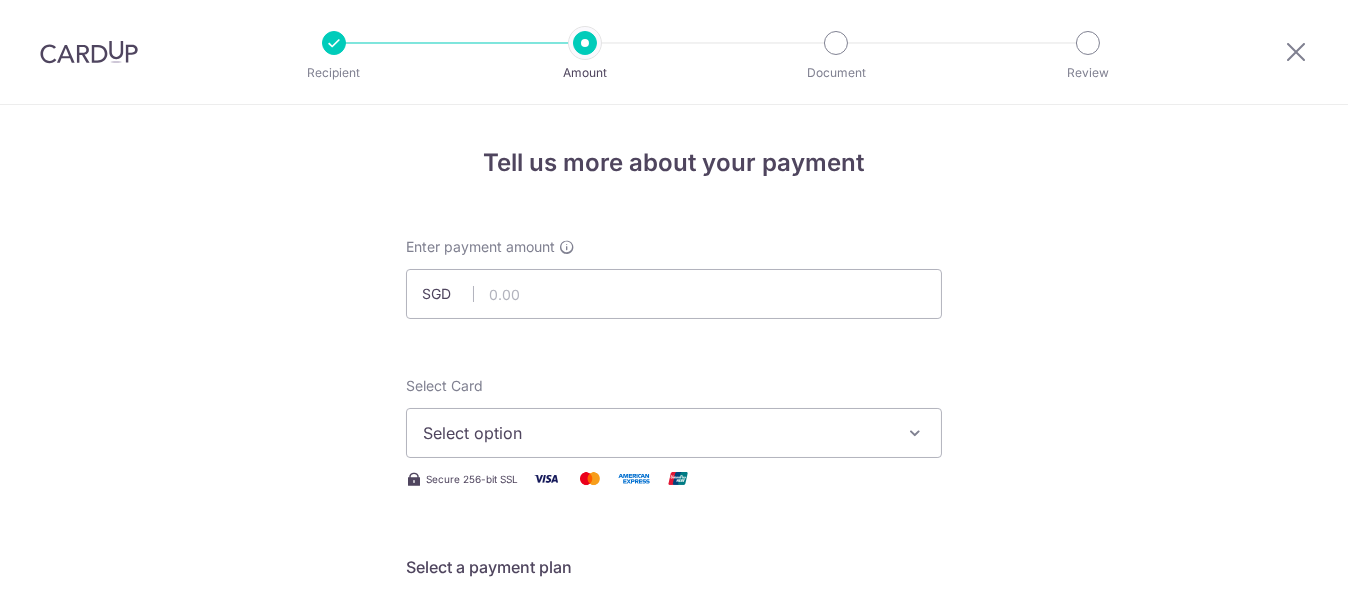 scroll, scrollTop: 0, scrollLeft: 0, axis: both 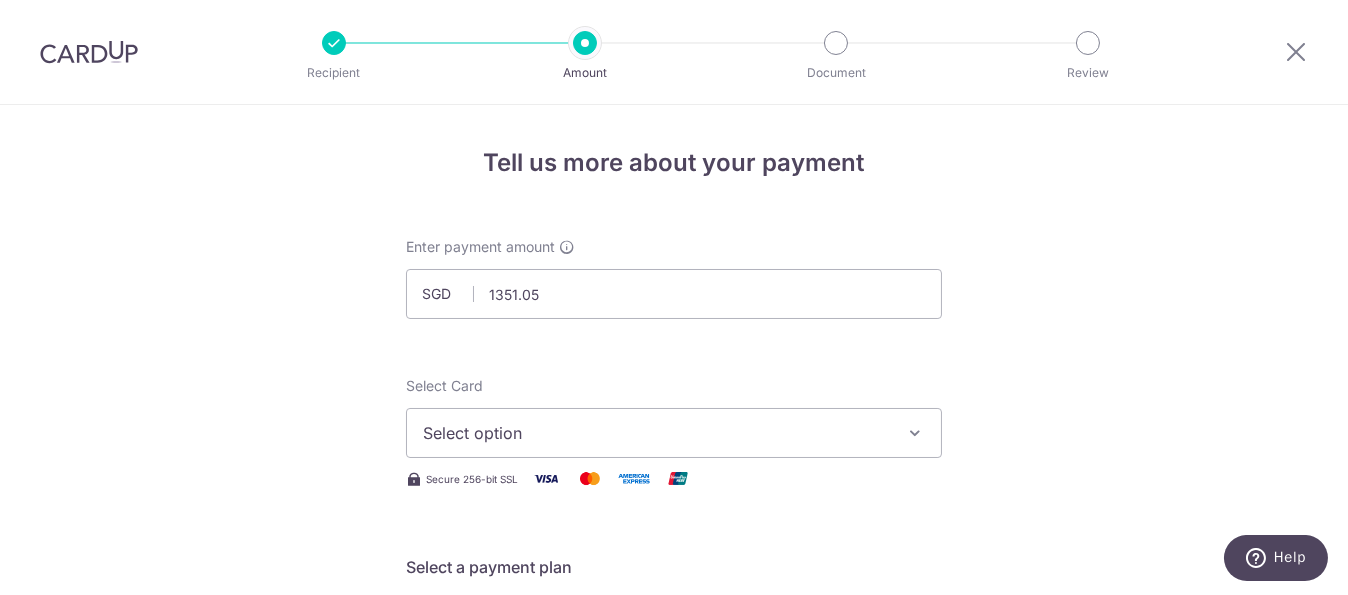 type on "1,351.05" 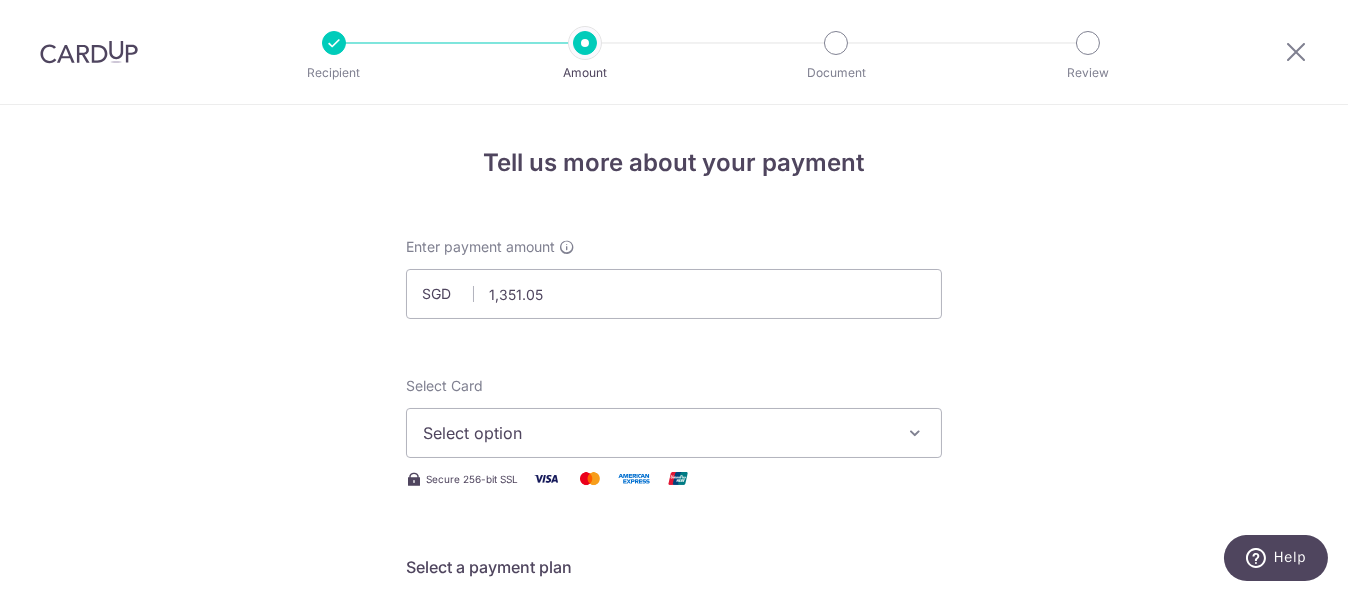 click on "Select option" at bounding box center [656, 433] 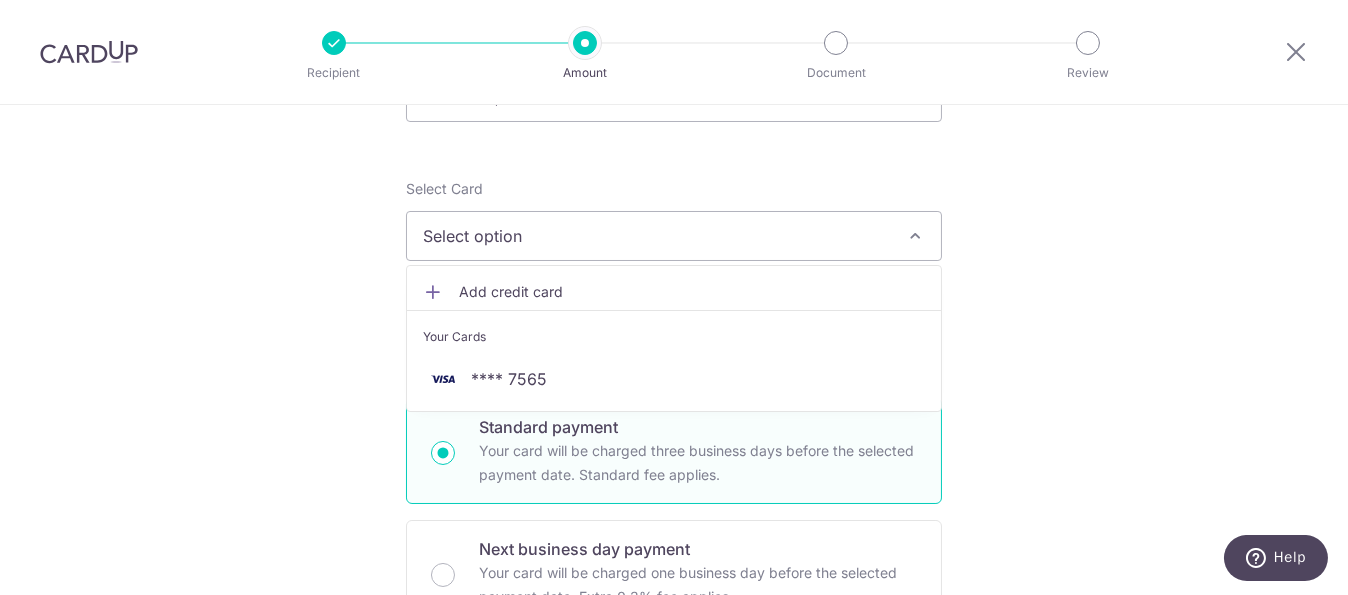 scroll, scrollTop: 200, scrollLeft: 0, axis: vertical 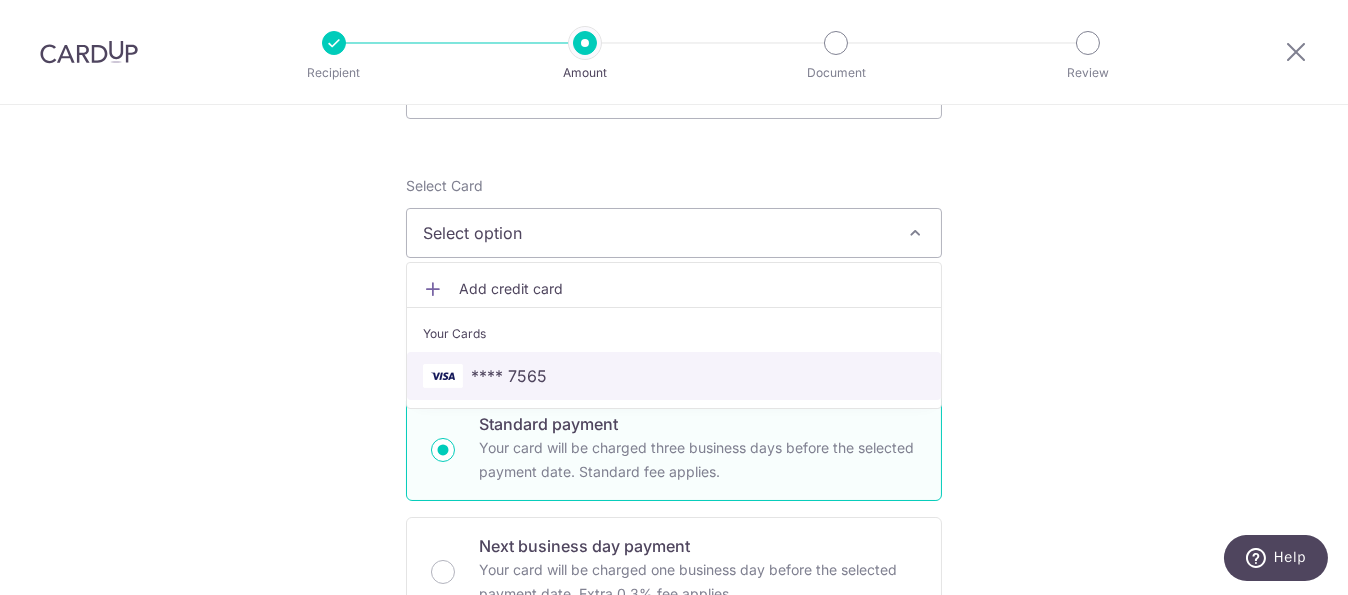 click on "**** 7565" at bounding box center (674, 376) 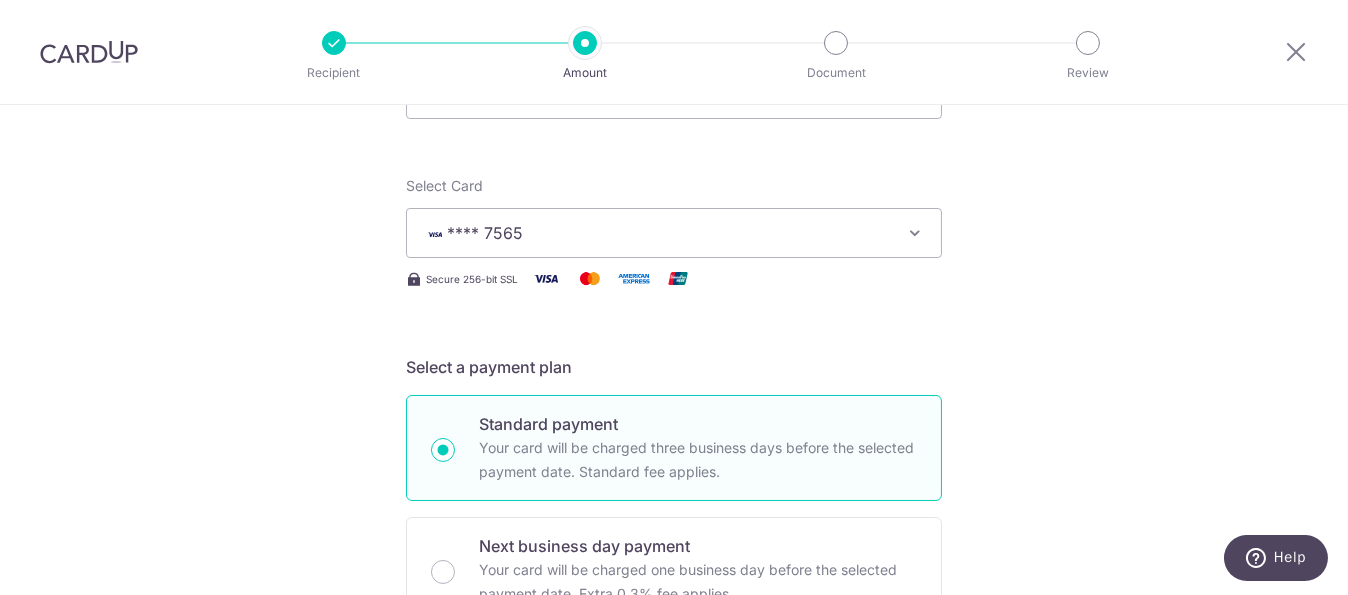 click on "Tell us more about your payment
Enter payment amount
SGD
1,351.05
1351.05
Select Card
**** 7565
Add credit card
Your Cards
**** 7565
Secure 256-bit SSL
Text
New card details
Card
Secure 256-bit SSL" at bounding box center (674, 809) 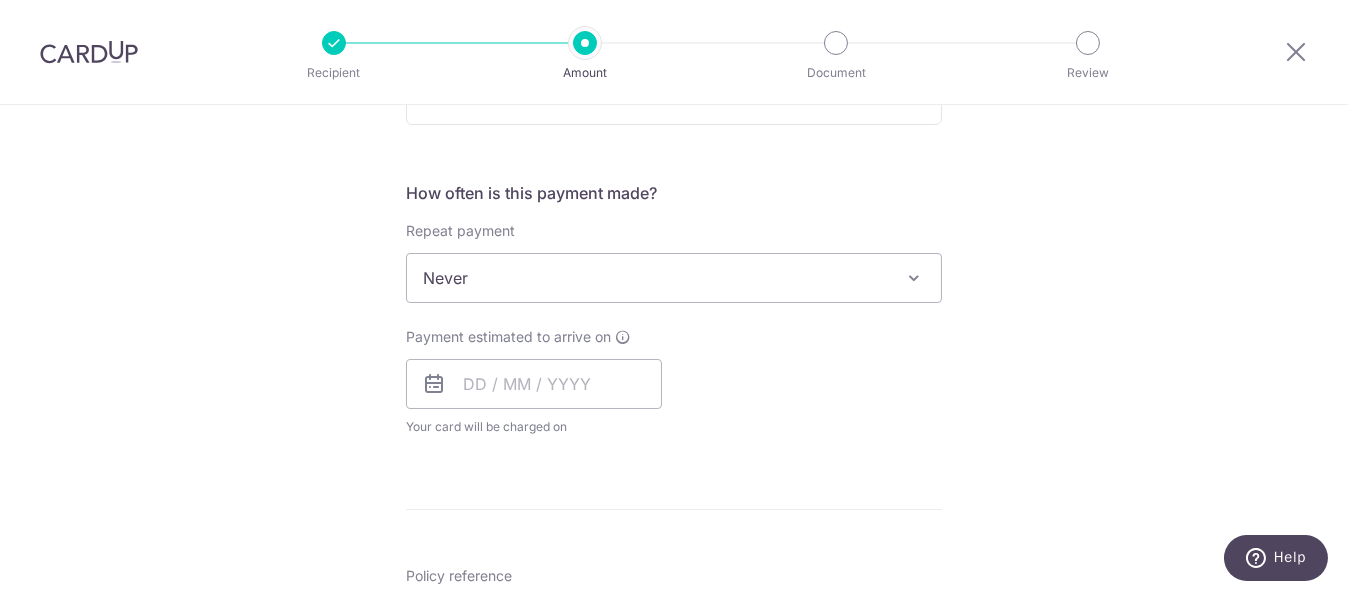 scroll, scrollTop: 700, scrollLeft: 0, axis: vertical 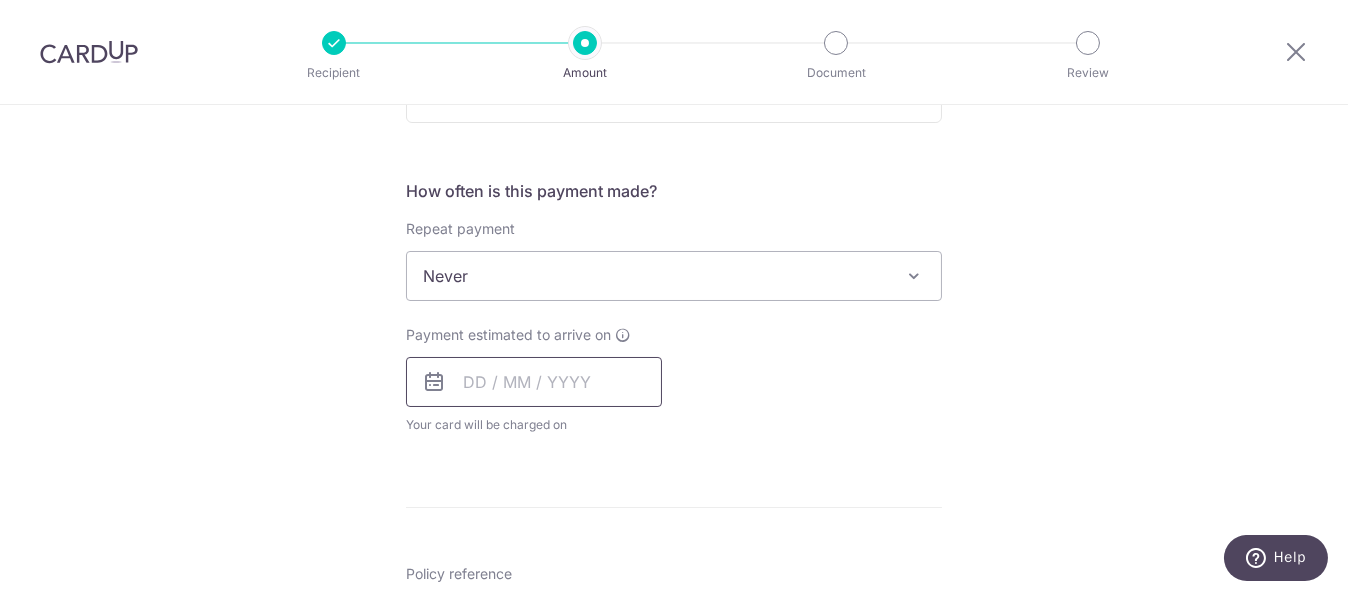 click at bounding box center (534, 382) 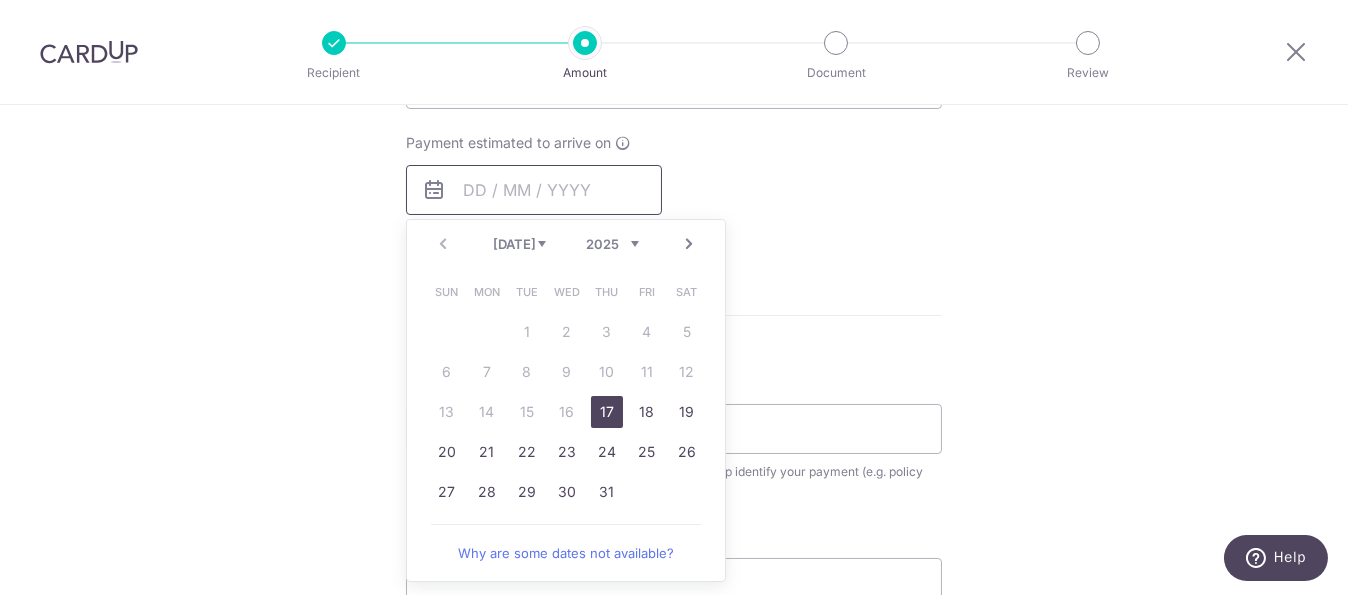 scroll, scrollTop: 900, scrollLeft: 0, axis: vertical 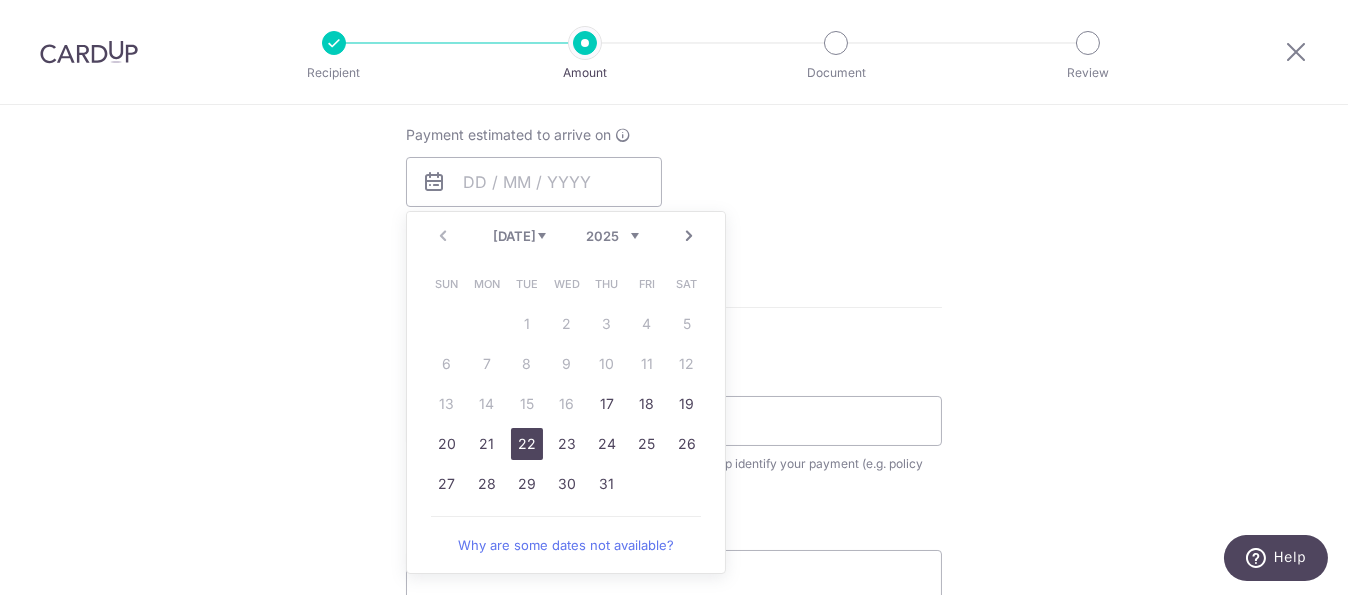 click on "22" at bounding box center [527, 444] 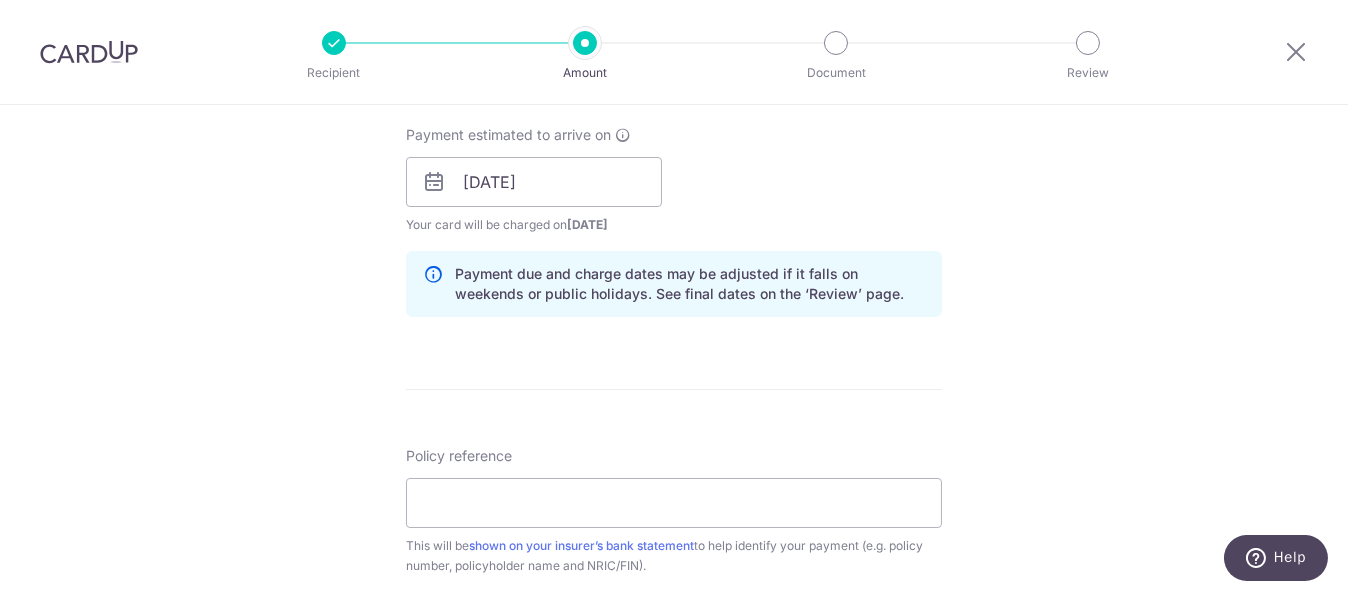 click on "Tell us more about your payment
Enter payment amount
SGD
1,351.05
1351.05
Select Card
**** 7565
Add credit card
Your Cards
**** 7565
Secure 256-bit SSL
Text
New card details
Card
Secure 256-bit SSL" at bounding box center [674, 150] 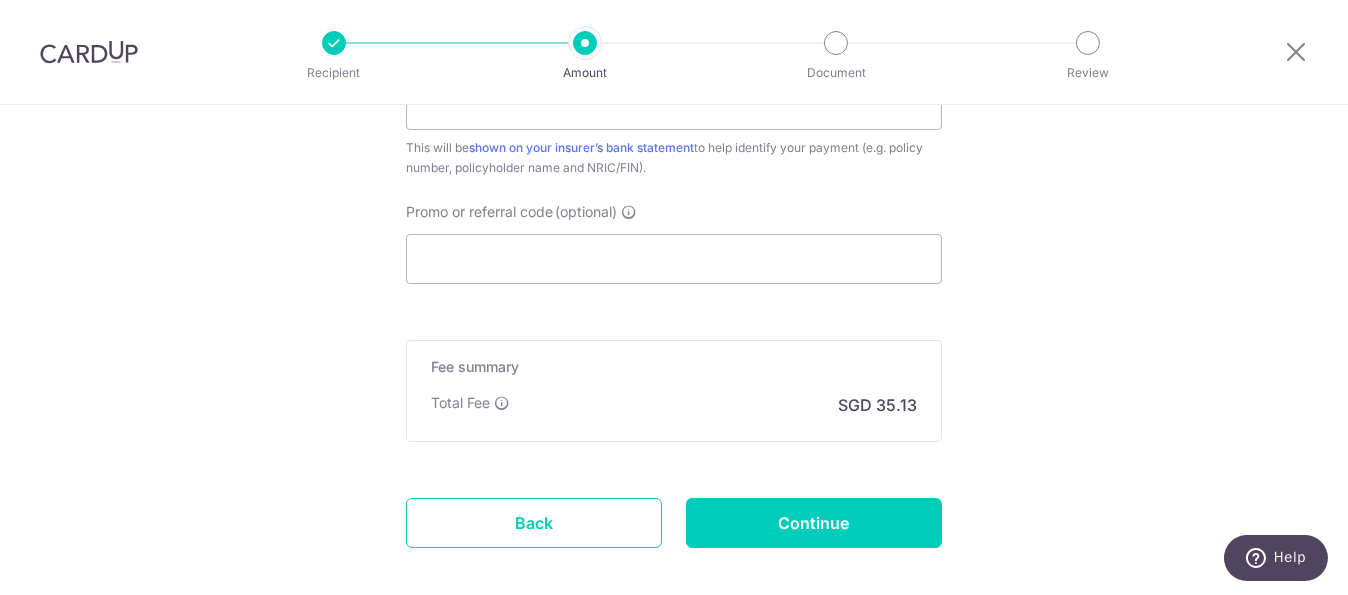 scroll, scrollTop: 1197, scrollLeft: 0, axis: vertical 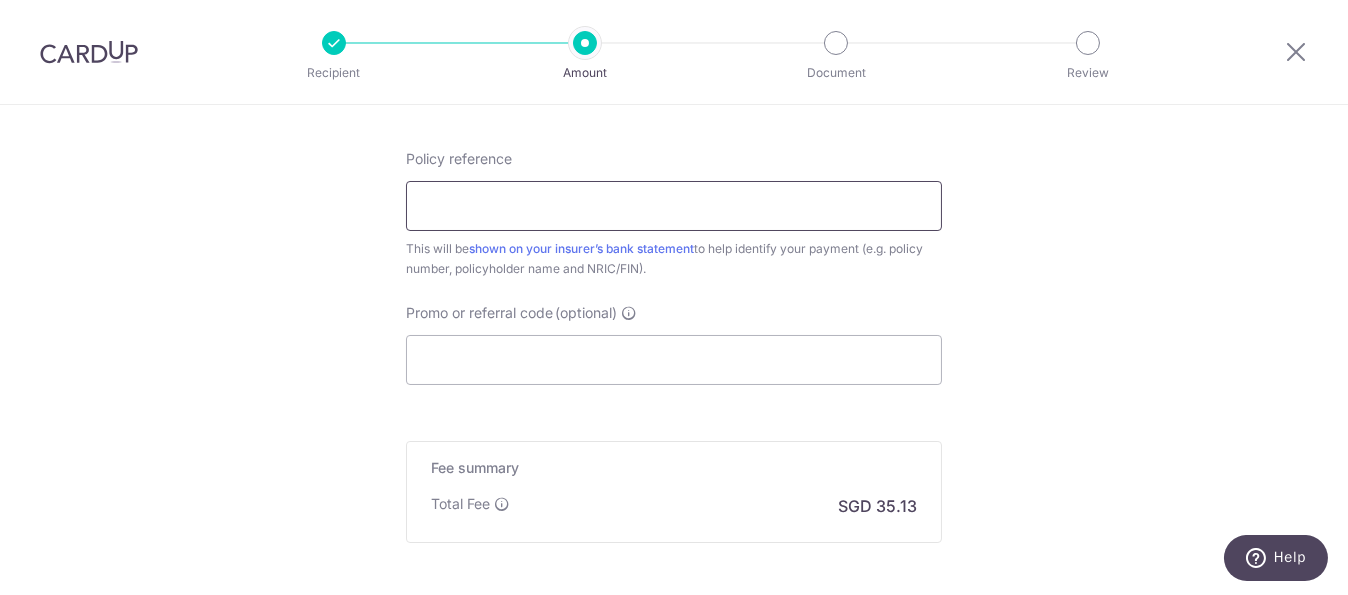click on "Policy reference" at bounding box center [674, 206] 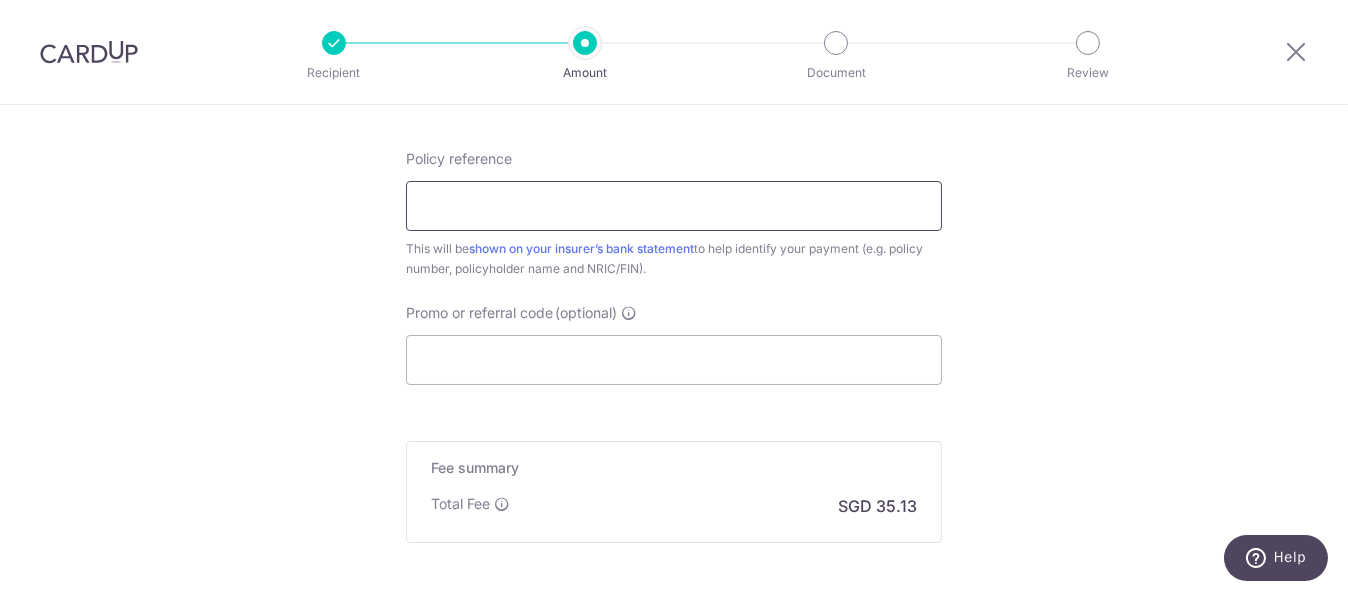 paste on "0206422149" 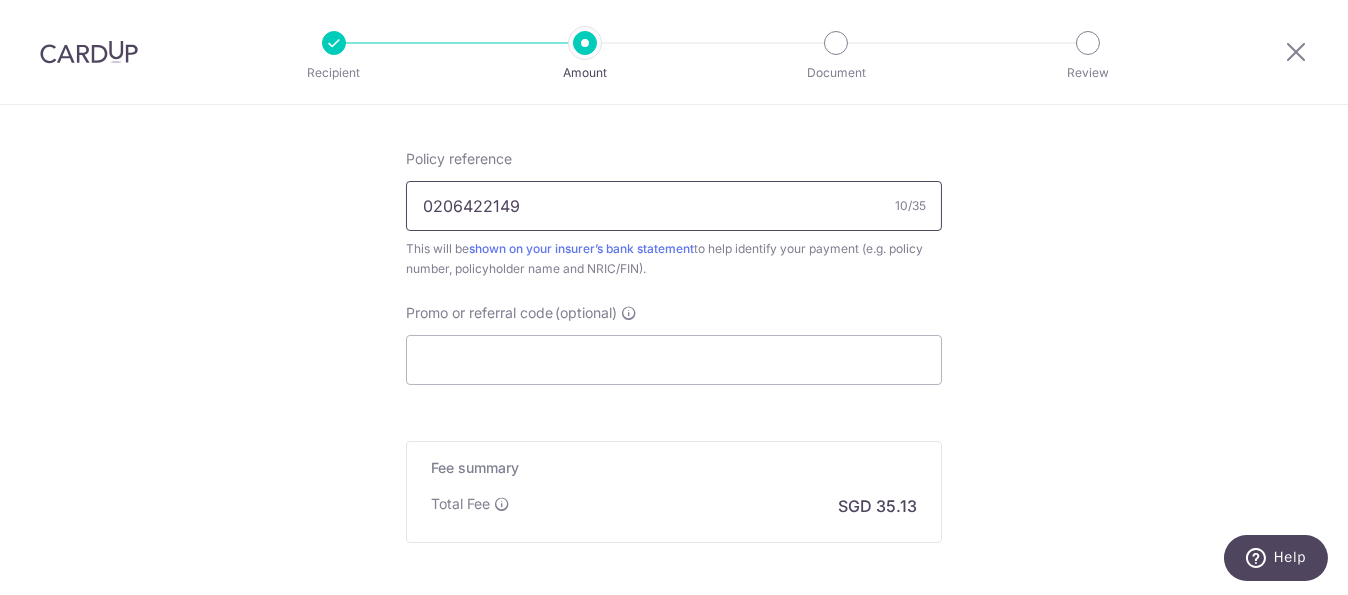 type on "0206422149" 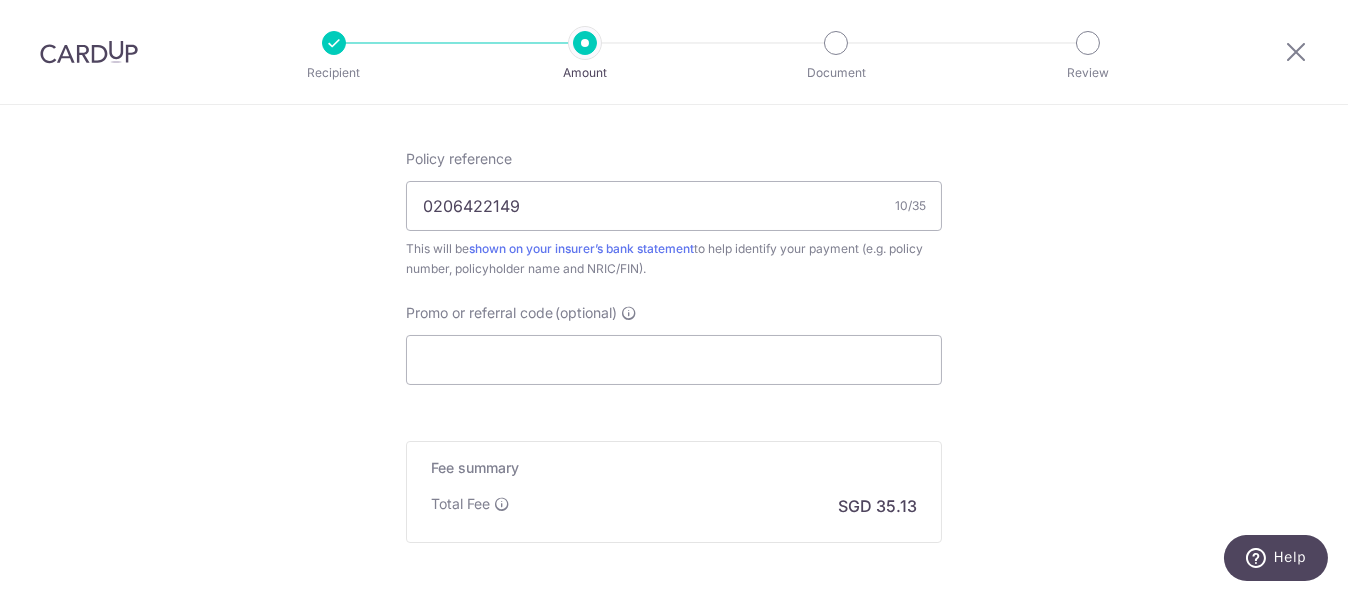 click on "Tell us more about your payment
Enter payment amount
SGD
1,351.05
1351.05
Select Card
**** 7565
Add credit card
Your Cards
**** 7565
Secure 256-bit SSL
Text
New card details
Card
Secure 256-bit SSL" at bounding box center [674, -147] 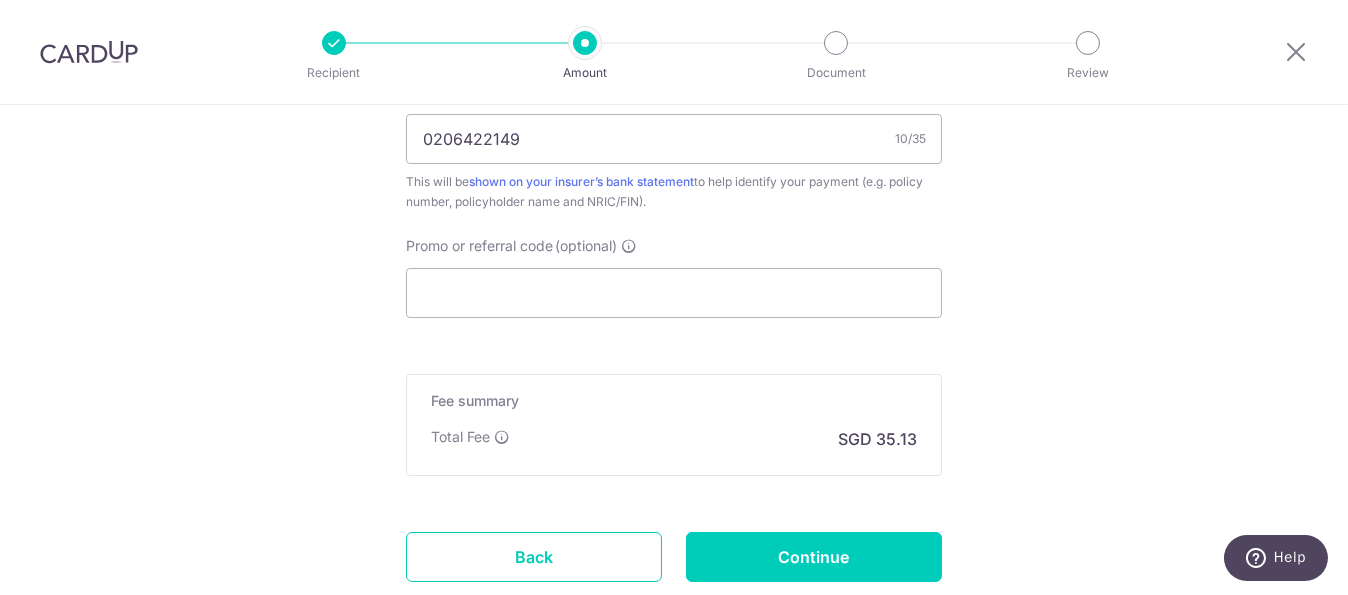 scroll, scrollTop: 1297, scrollLeft: 0, axis: vertical 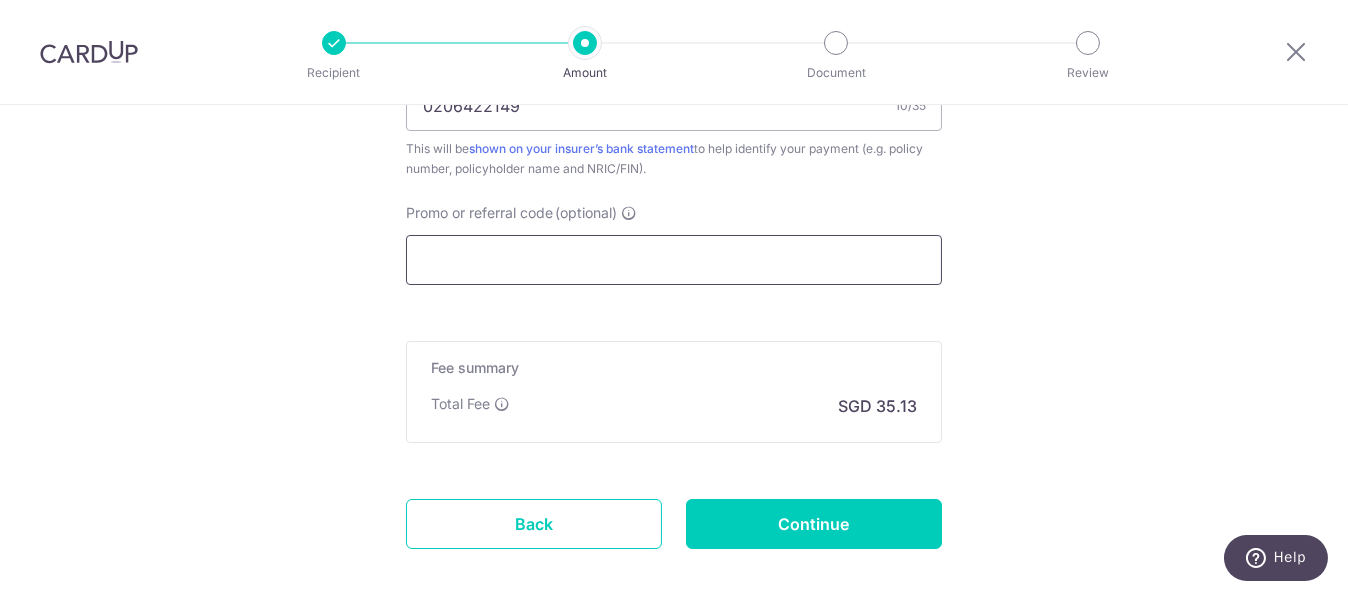 click on "Promo or referral code
(optional)" at bounding box center [674, 260] 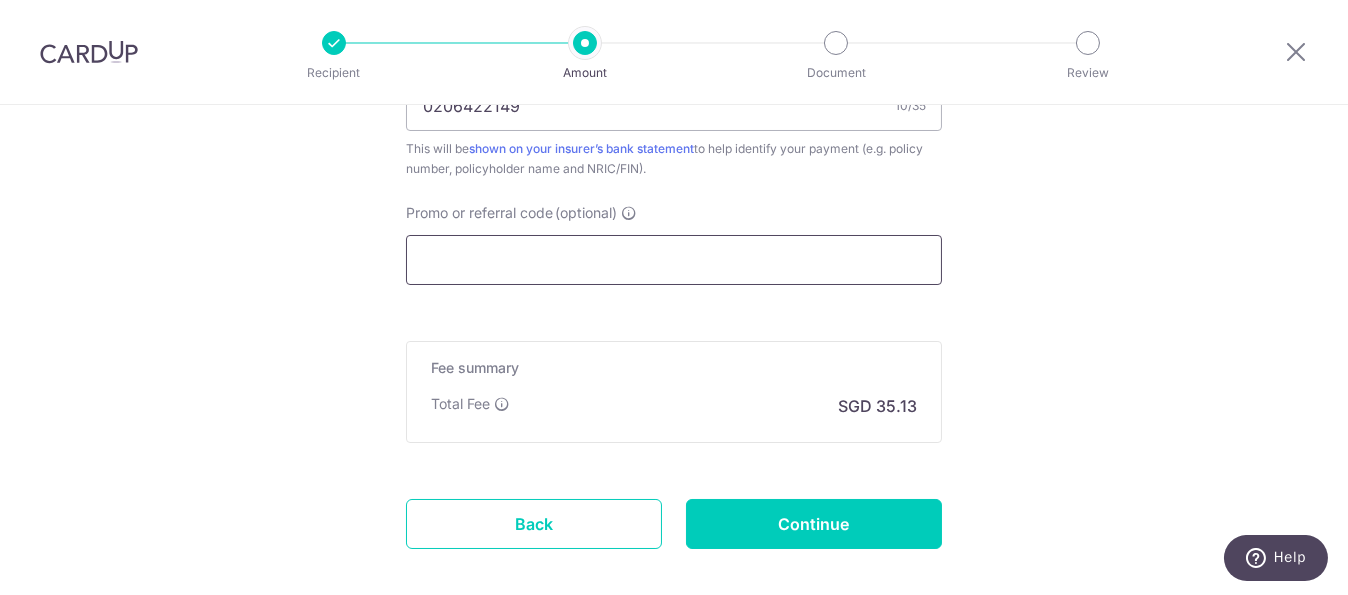 paste on "OFF225" 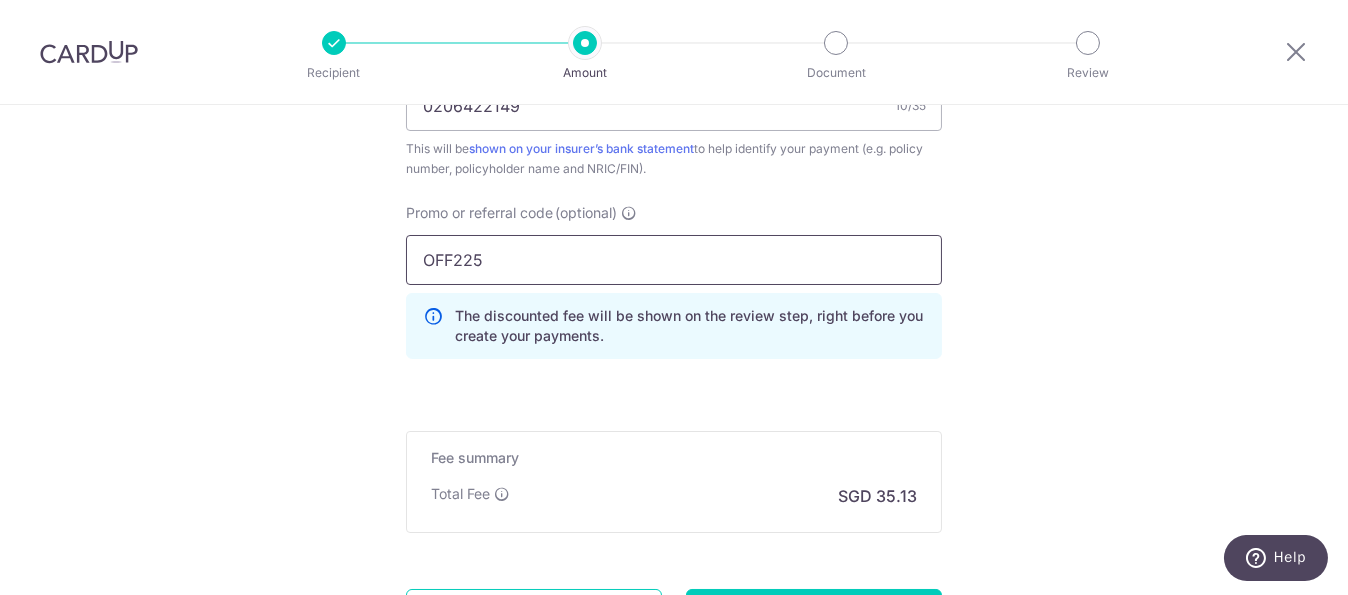 type on "OFF225" 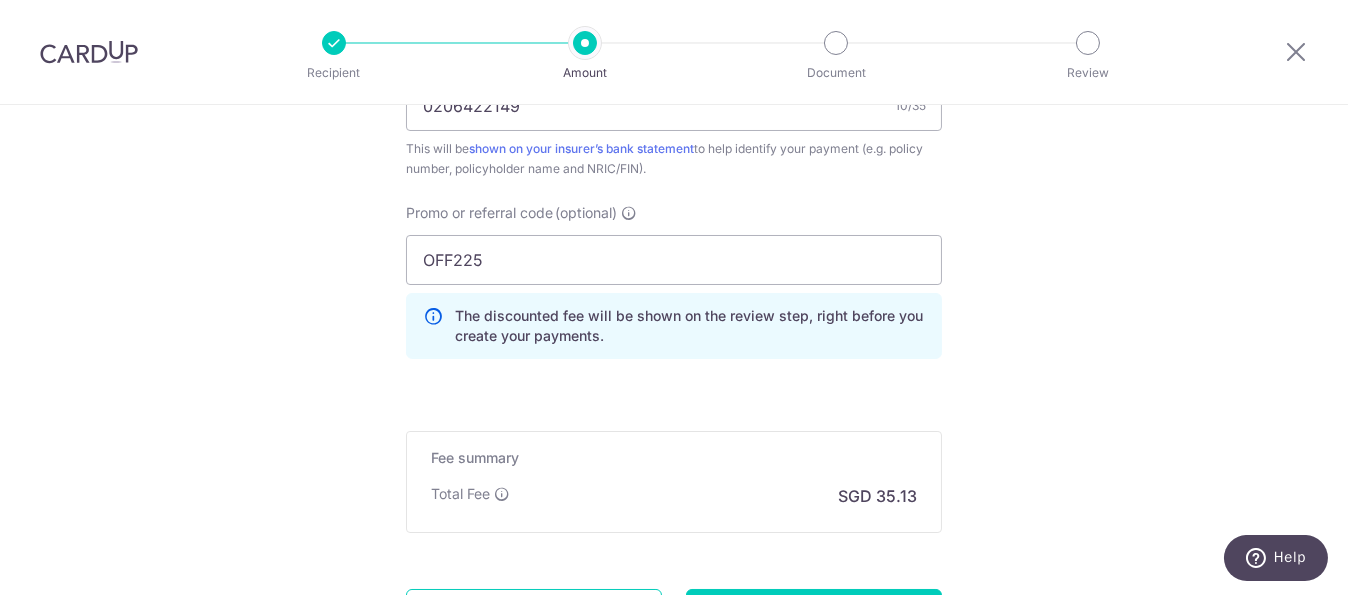 click on "Tell us more about your payment
Enter payment amount
SGD
1,351.05
1351.05
Select Card
**** 7565
Add credit card
Your Cards
**** 7565
Secure 256-bit SSL
Text
New card details
Card
Secure 256-bit SSL" at bounding box center (674, -202) 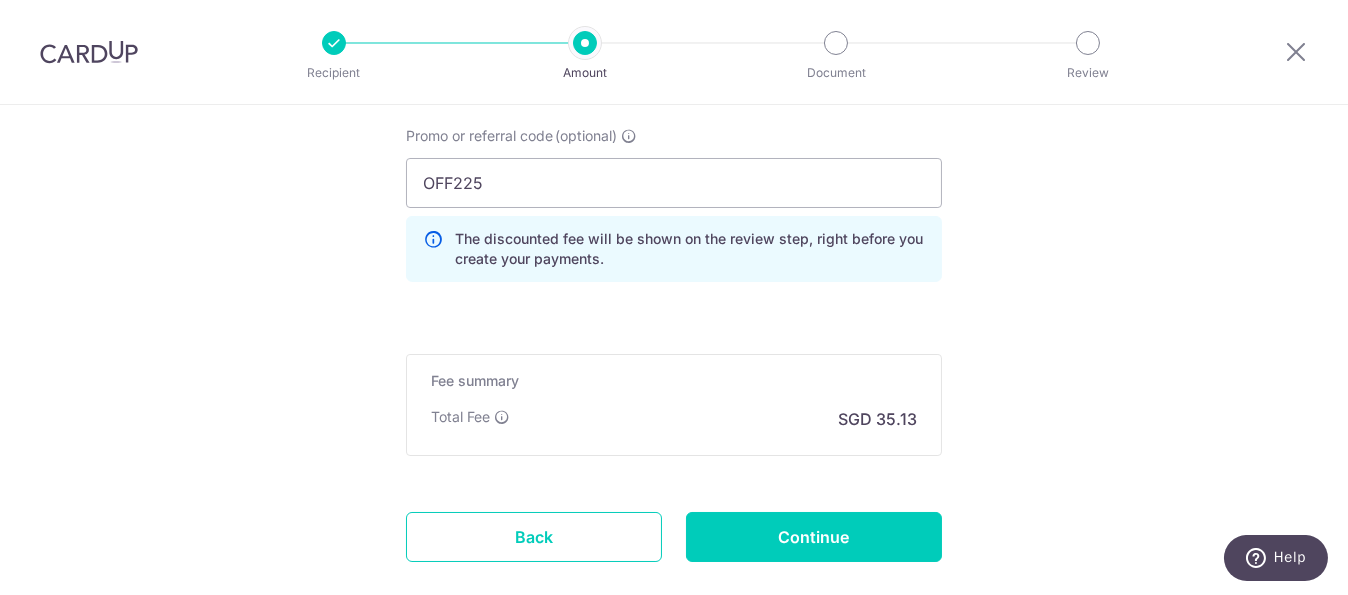 scroll, scrollTop: 1486, scrollLeft: 0, axis: vertical 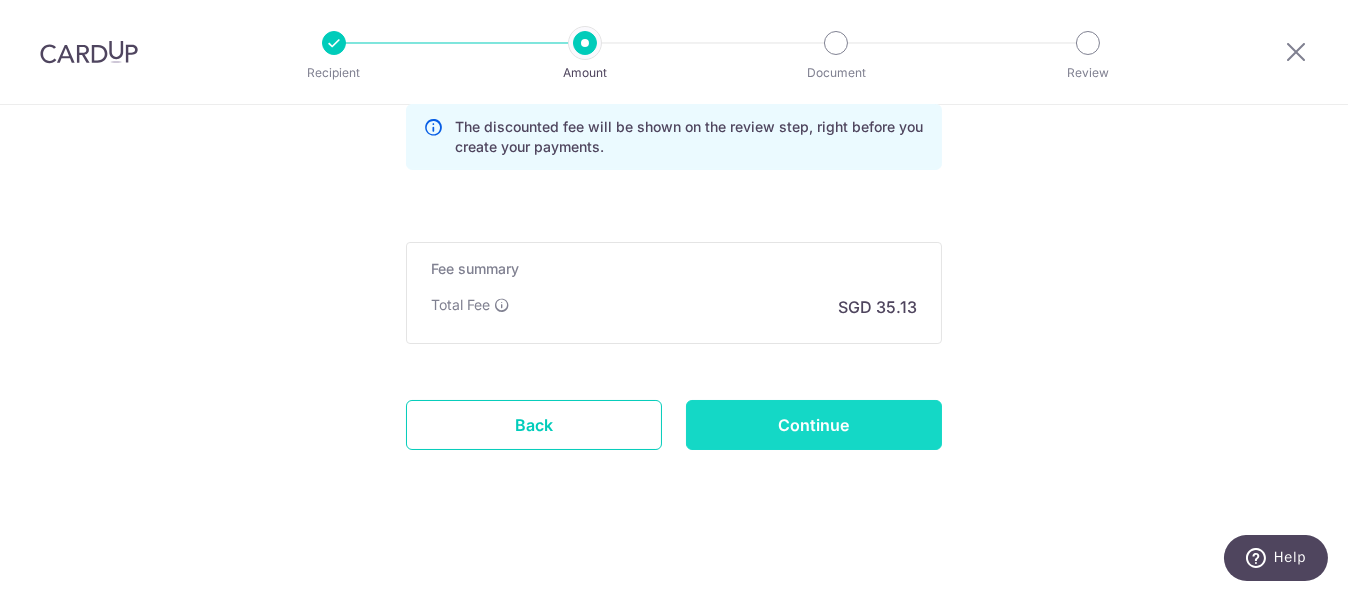 click on "Continue" at bounding box center [814, 425] 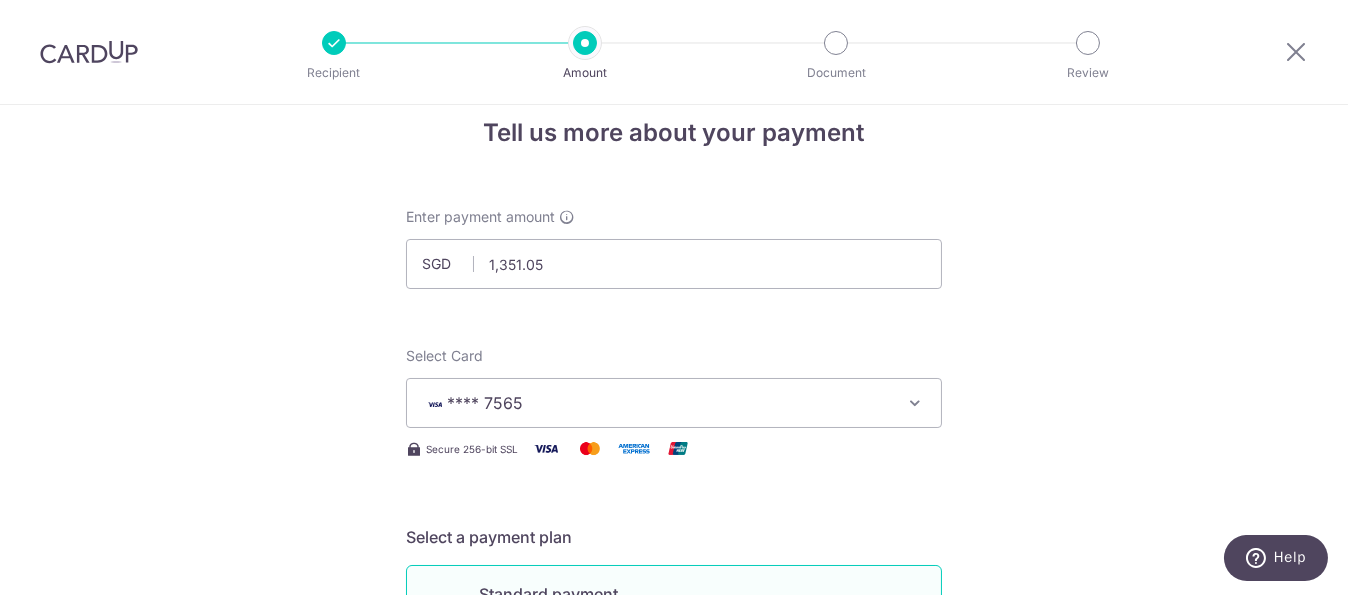 scroll, scrollTop: 0, scrollLeft: 0, axis: both 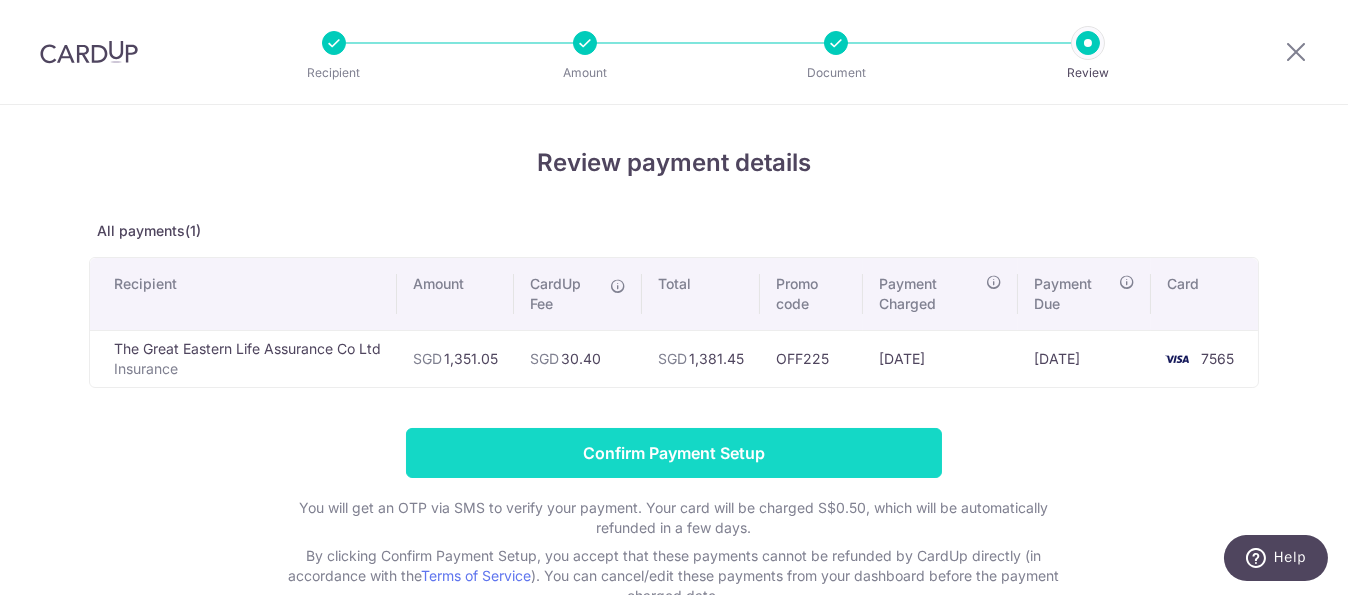 click on "Confirm Payment Setup" at bounding box center (674, 453) 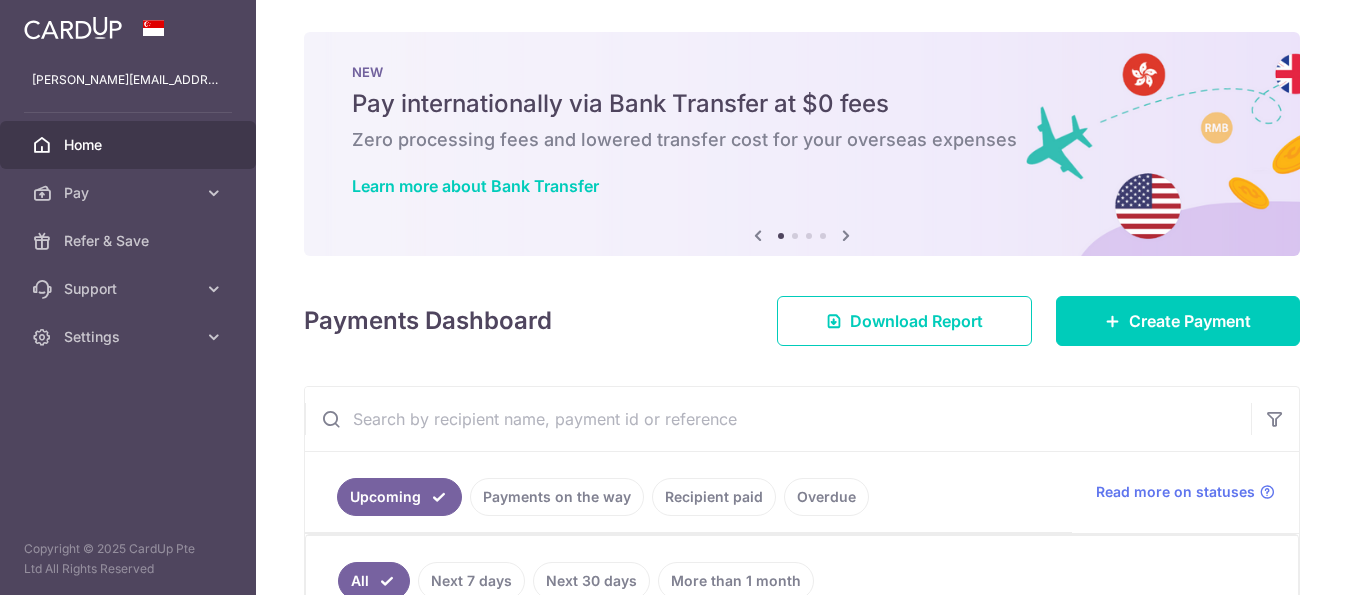 scroll, scrollTop: 0, scrollLeft: 0, axis: both 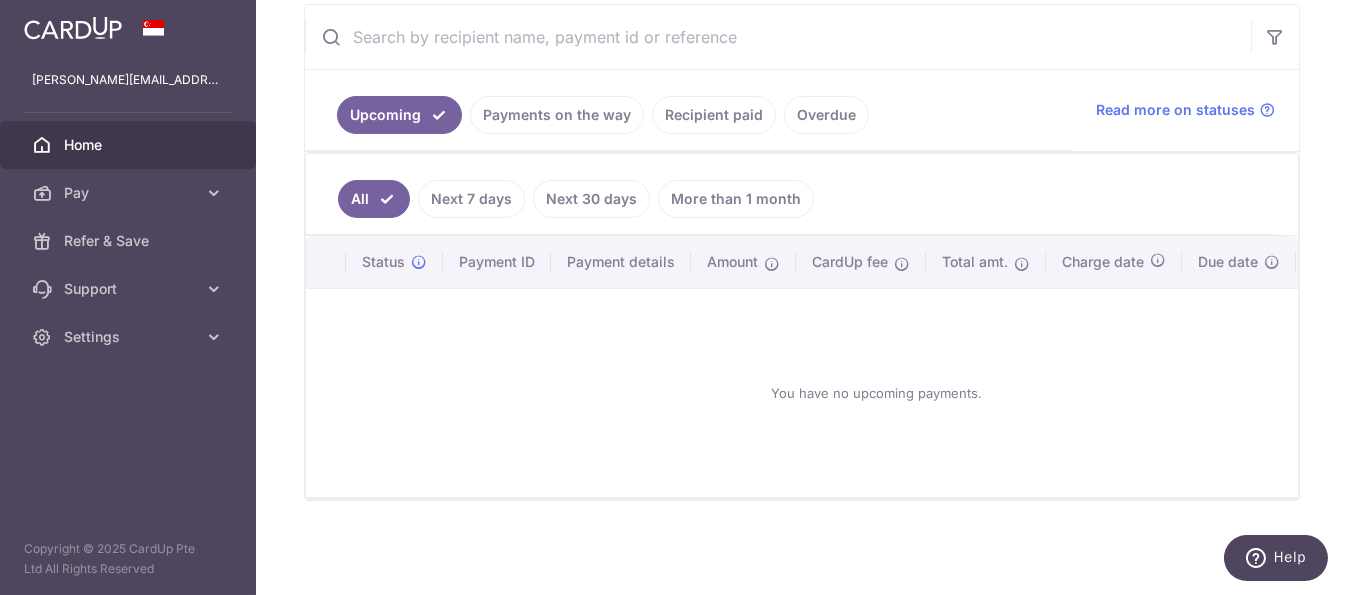 click on "Overdue" at bounding box center [826, 115] 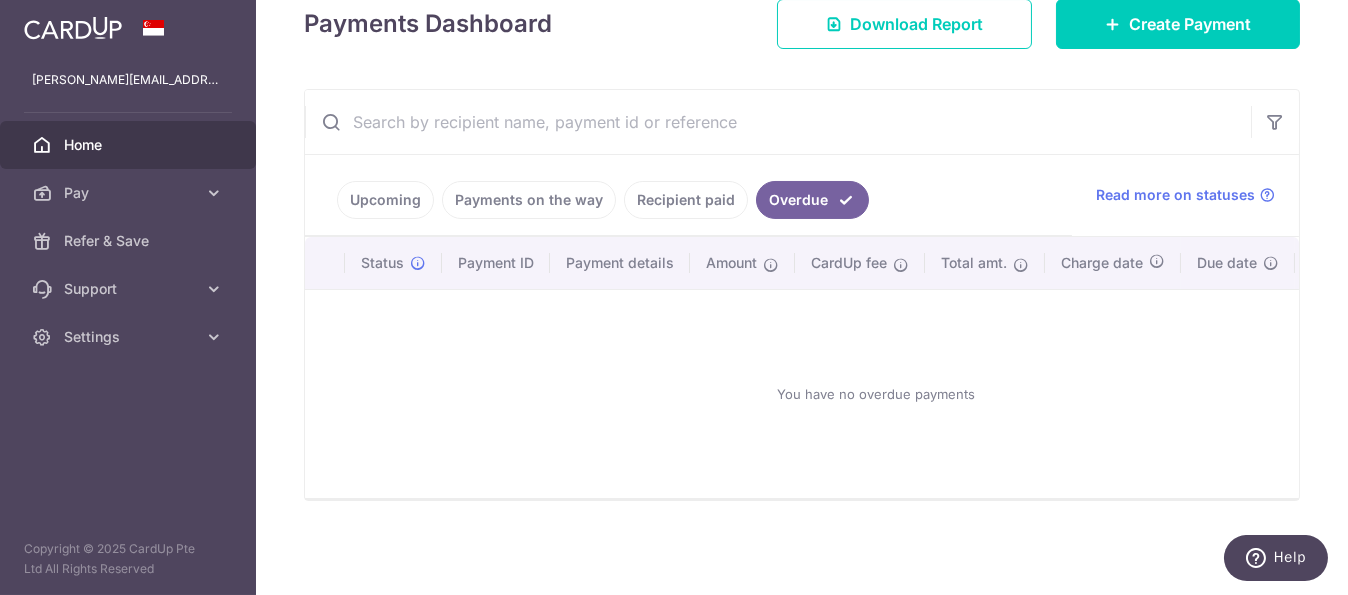 click on "Recipient paid" at bounding box center (686, 200) 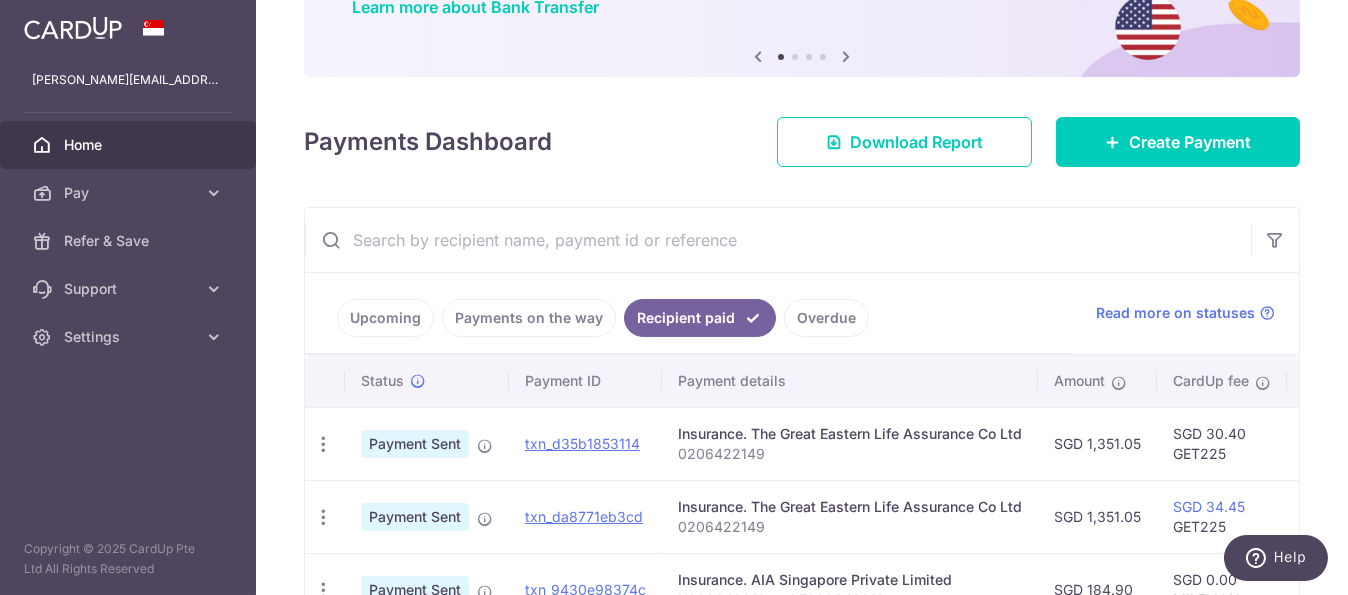 scroll, scrollTop: 312, scrollLeft: 0, axis: vertical 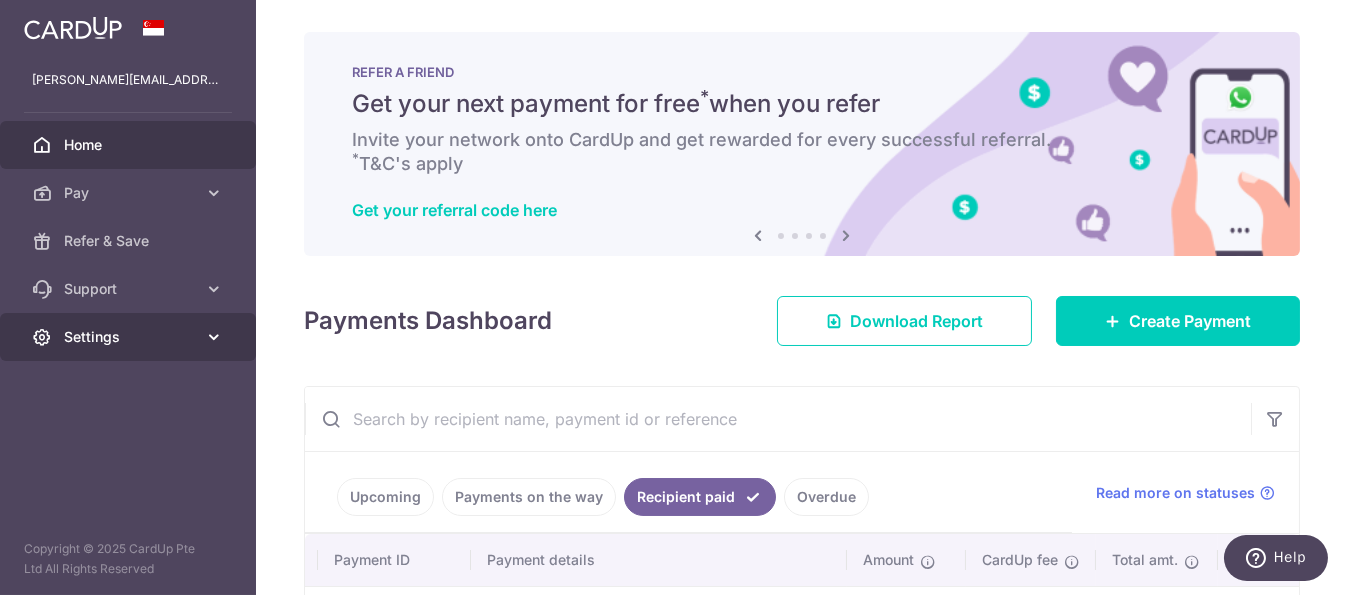 click at bounding box center [42, 337] 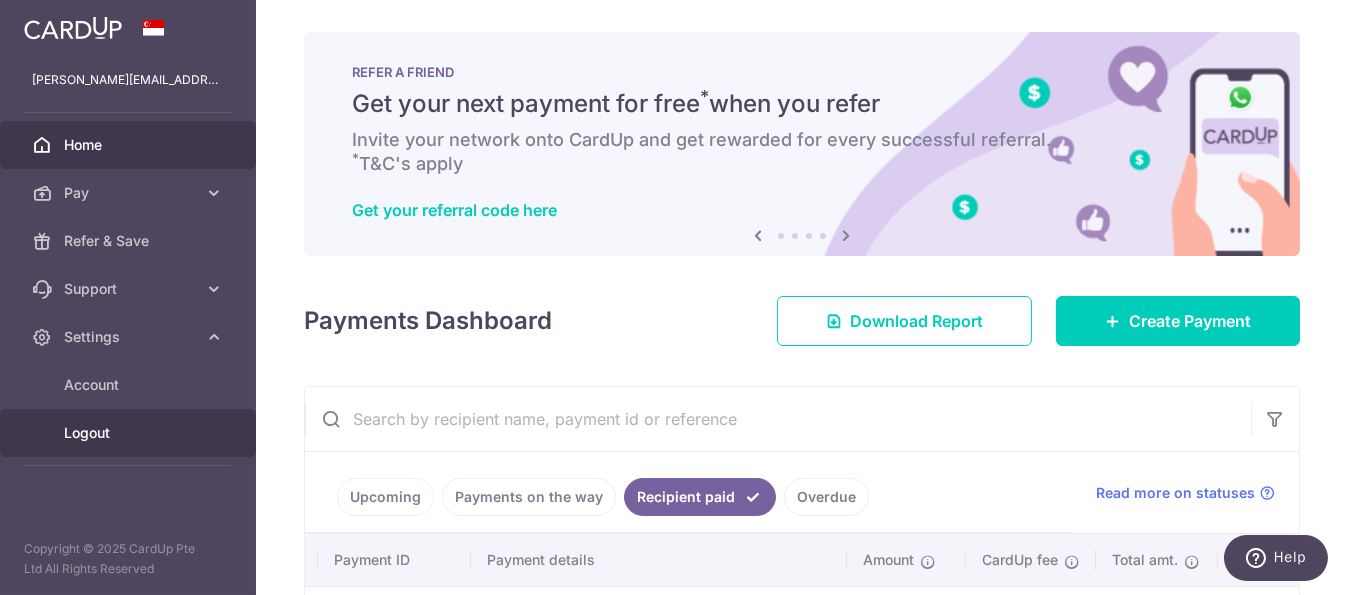 click on "Logout" at bounding box center (128, 433) 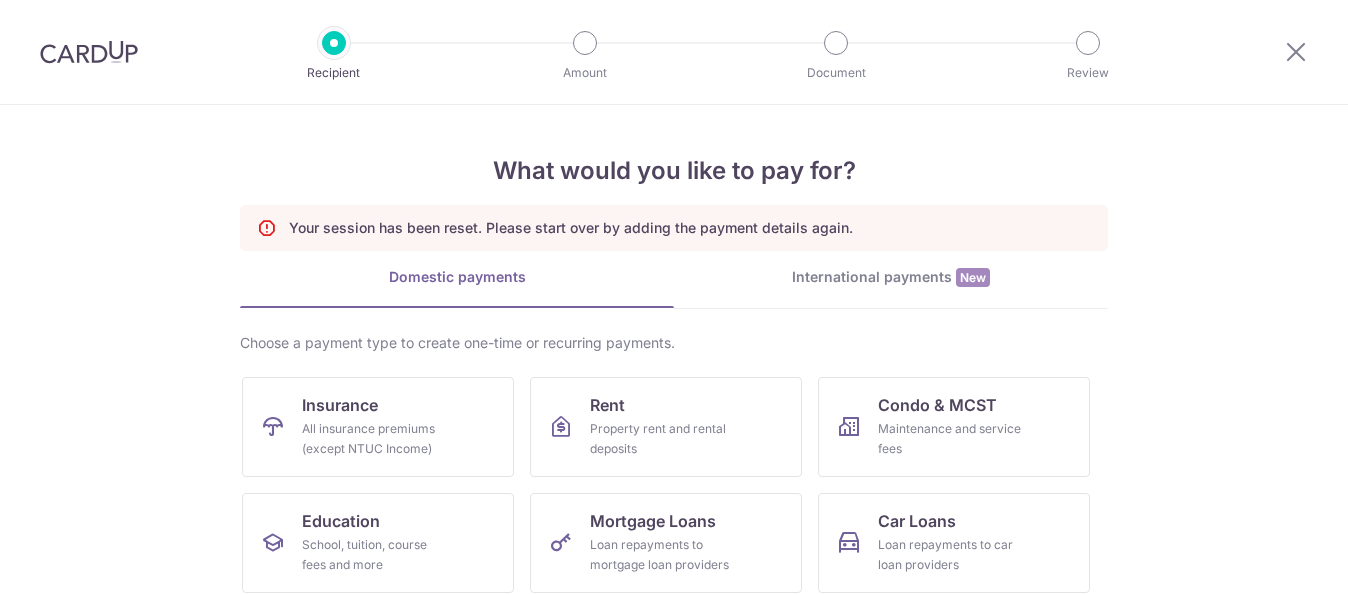 scroll, scrollTop: 0, scrollLeft: 0, axis: both 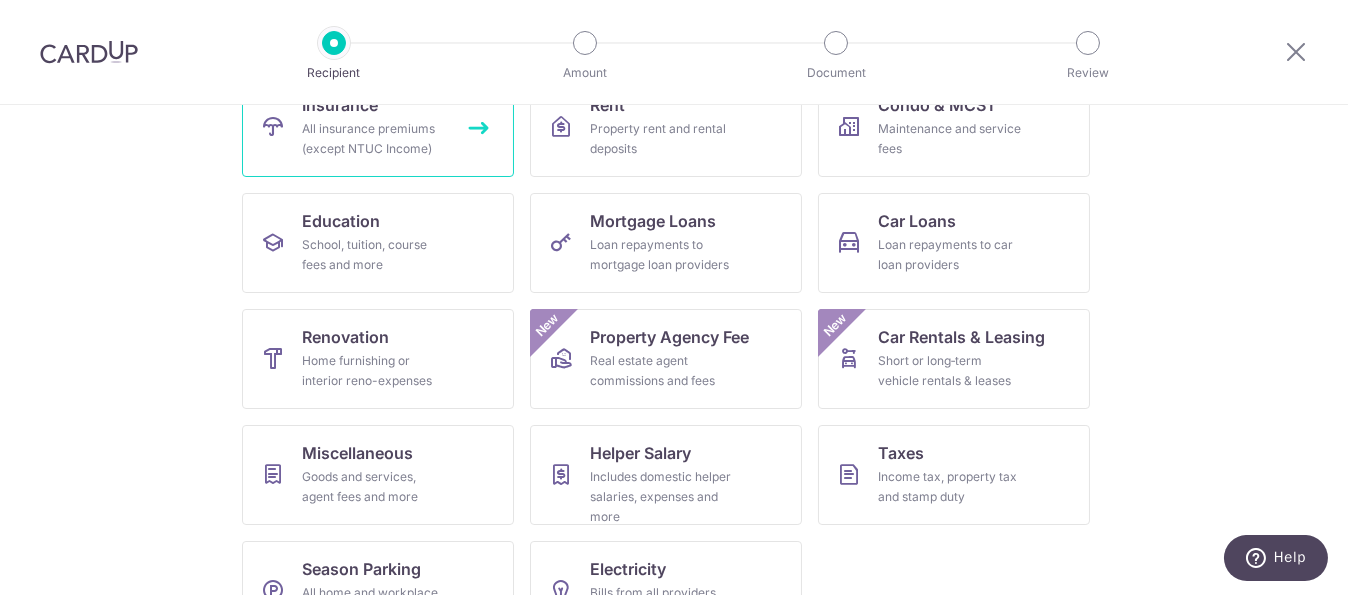 click on "Insurance All insurance premiums (except NTUC Income)" at bounding box center (378, 127) 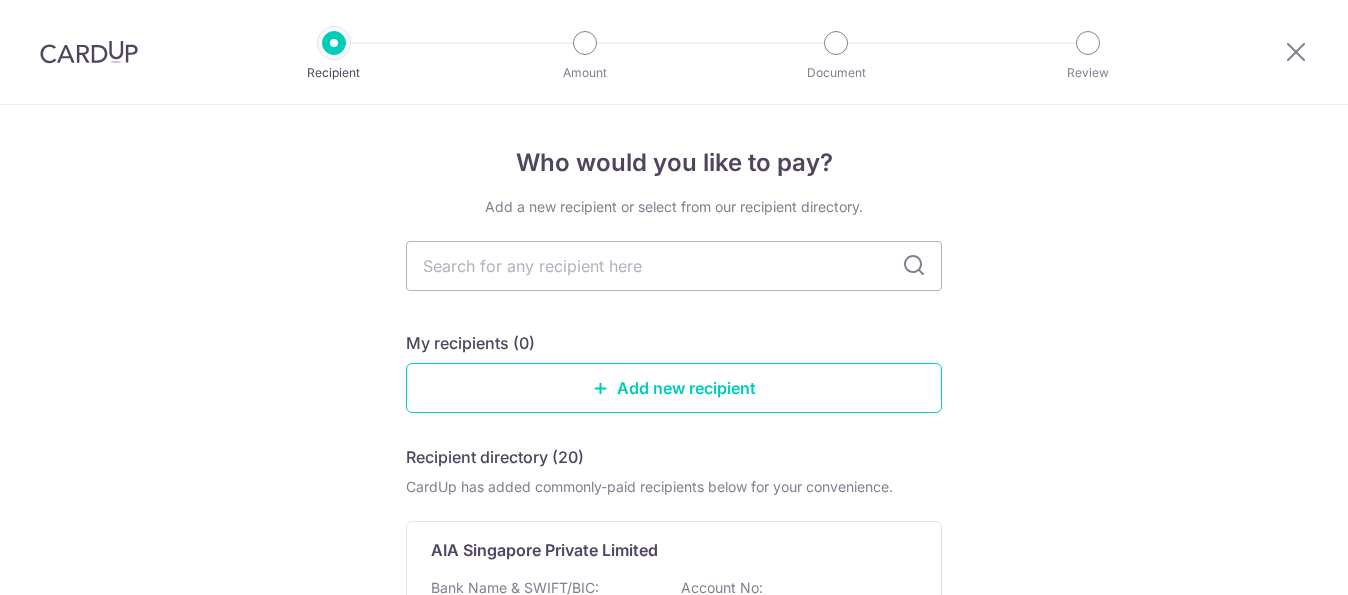 scroll, scrollTop: 0, scrollLeft: 0, axis: both 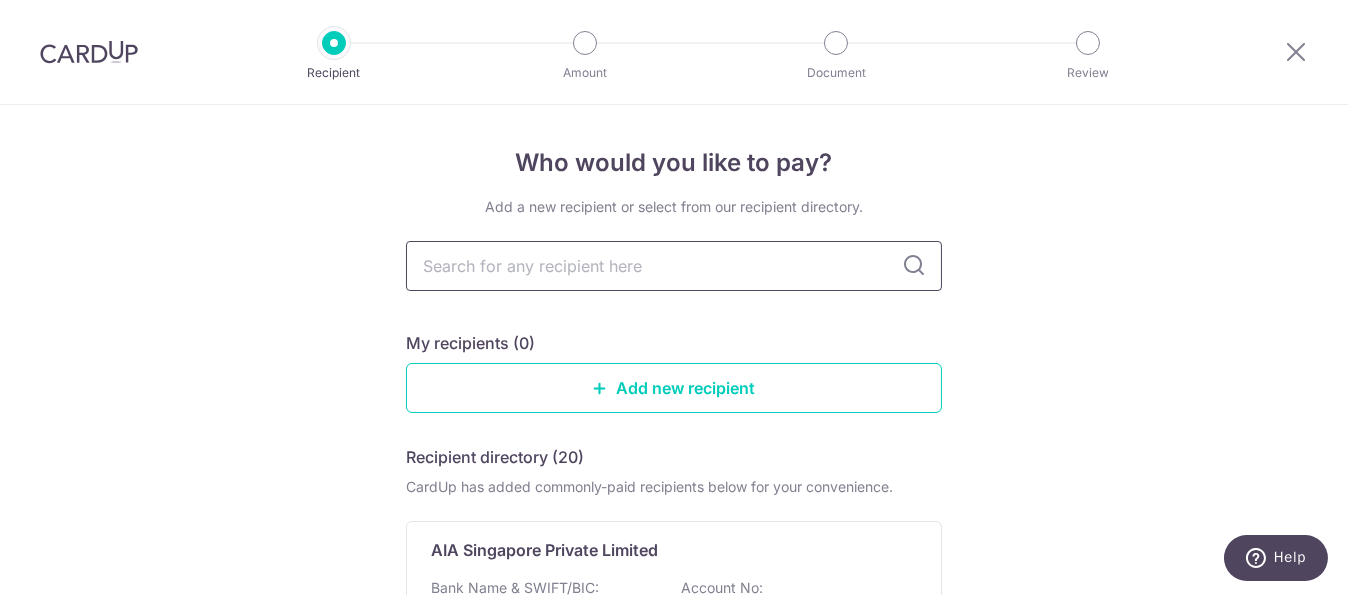 click at bounding box center [674, 266] 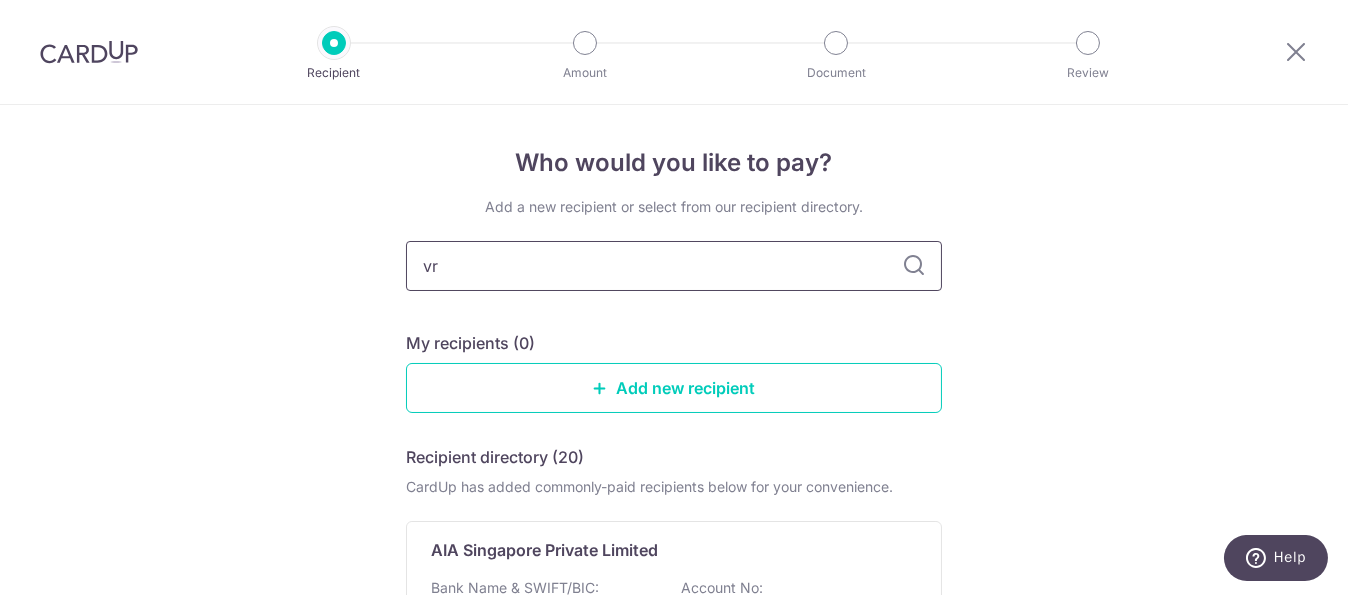 type on "v" 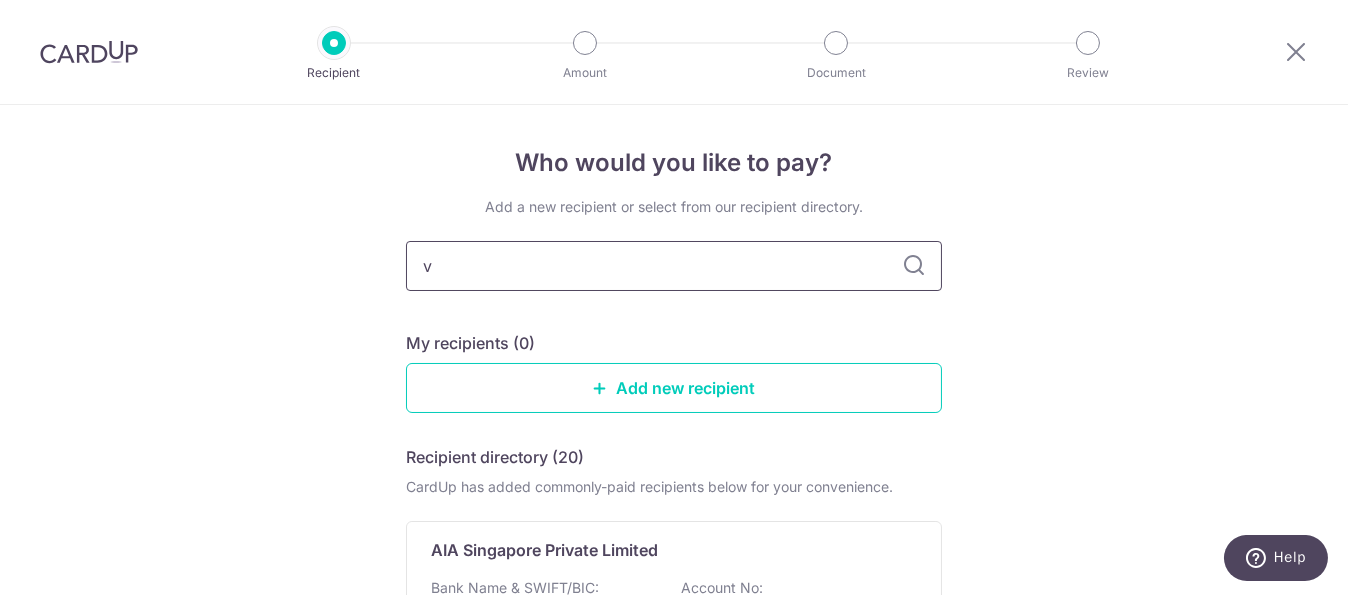type 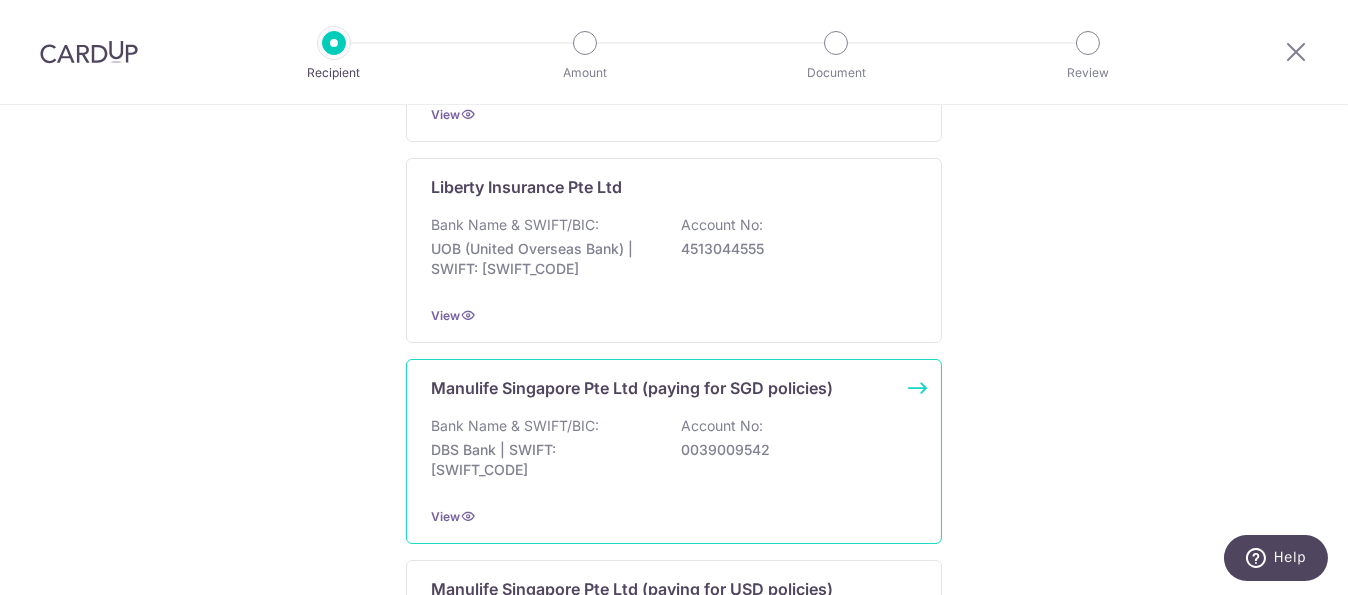 scroll, scrollTop: 2126, scrollLeft: 0, axis: vertical 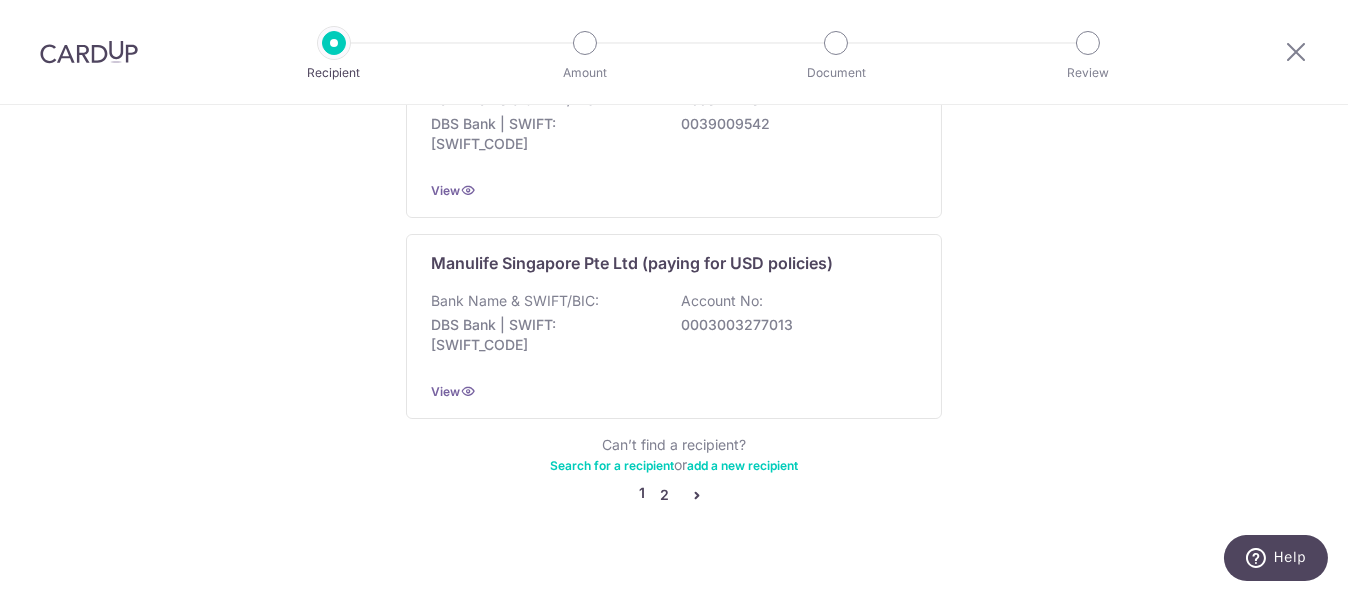 click on "2" at bounding box center [665, 495] 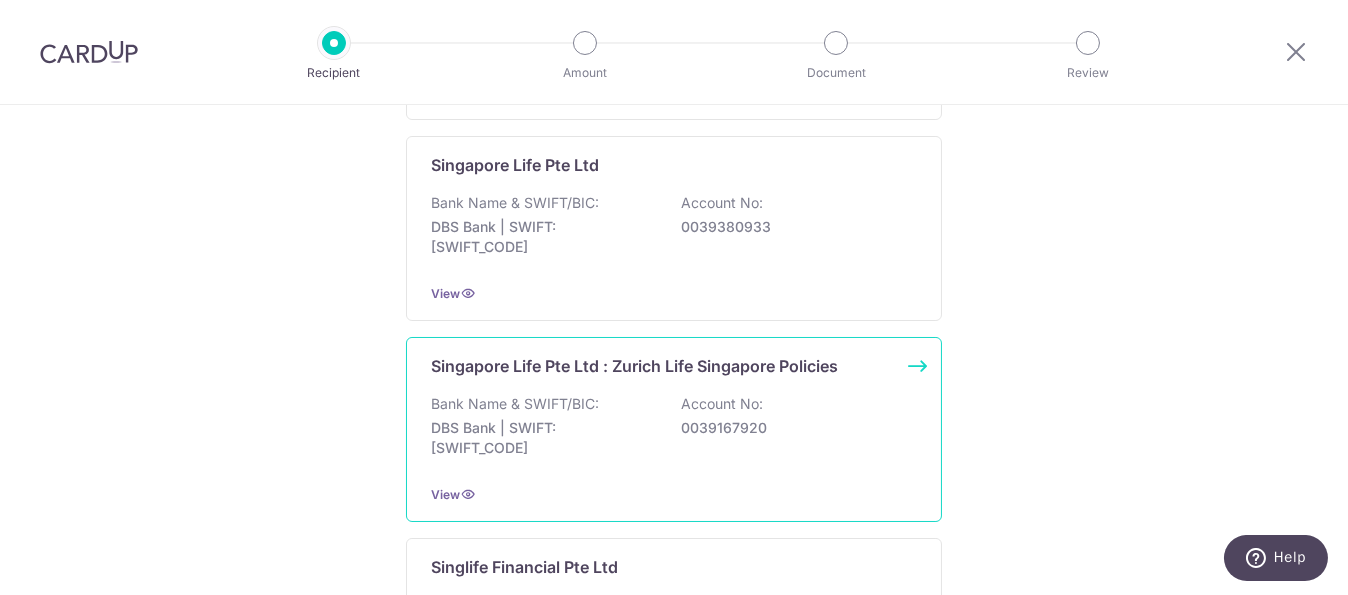 scroll, scrollTop: 1900, scrollLeft: 0, axis: vertical 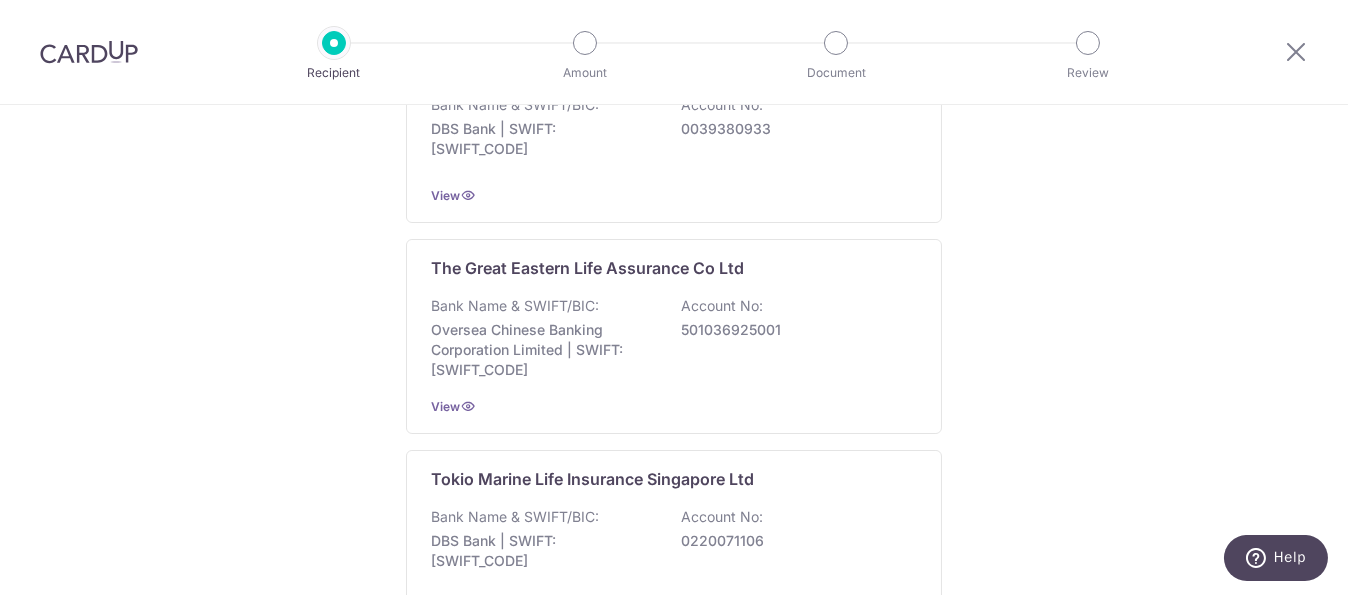 click on "Bank Name & SWIFT/BIC:
Oversea Chinese Banking Corporation Limited | SWIFT: [SWIFT_CODE]
Account No:
501036925001" at bounding box center [674, 338] 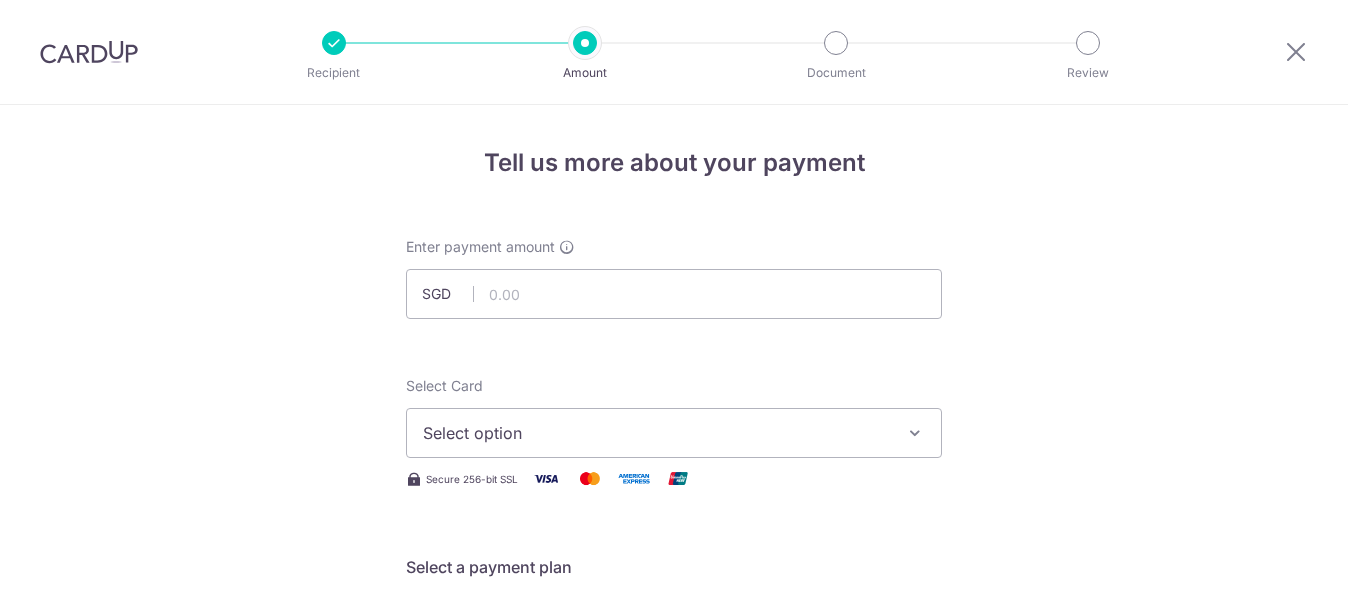 scroll, scrollTop: 0, scrollLeft: 0, axis: both 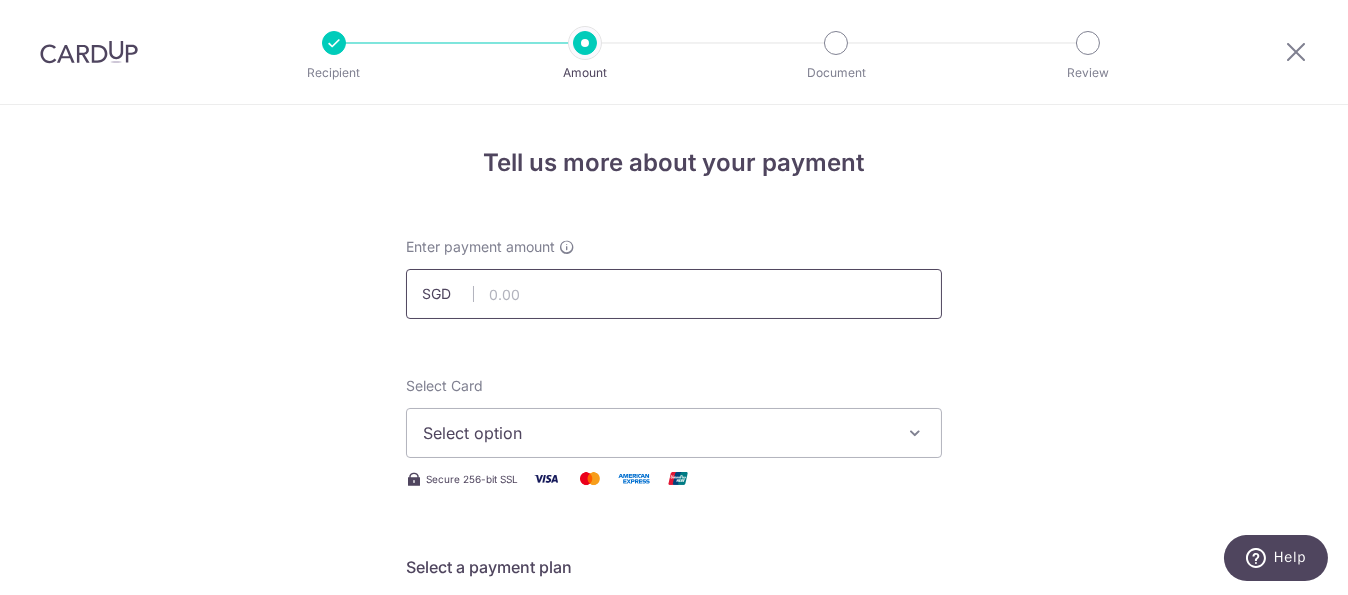 click at bounding box center [674, 294] 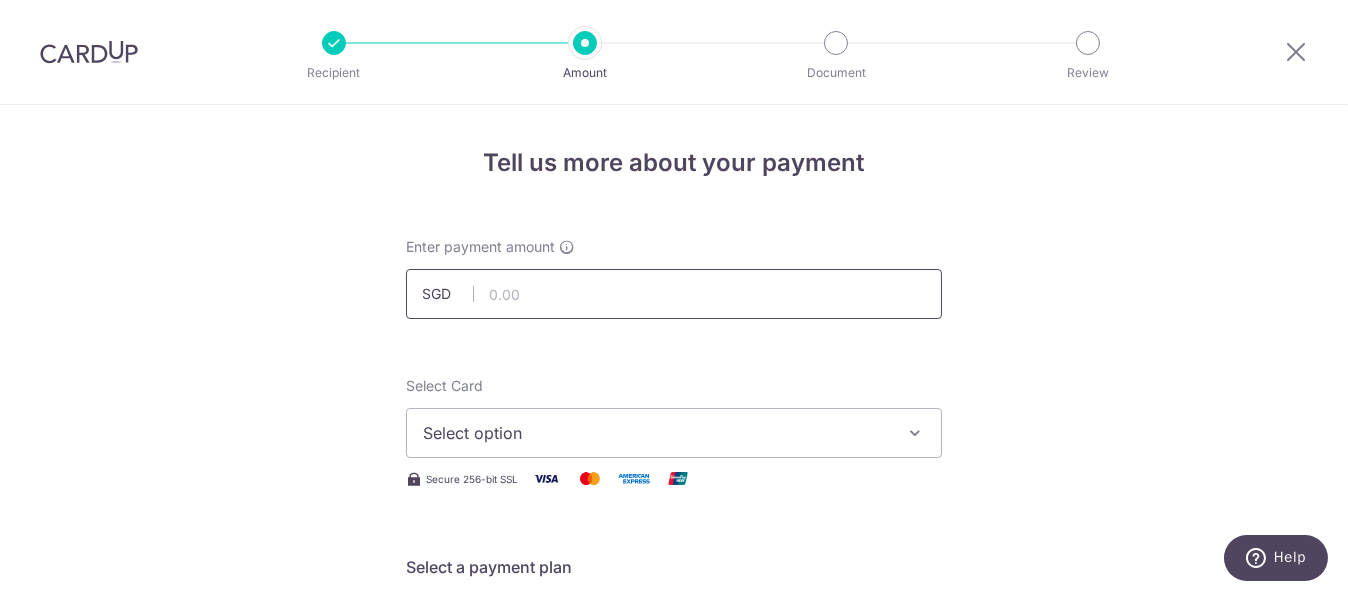 paste on "1,351.05" 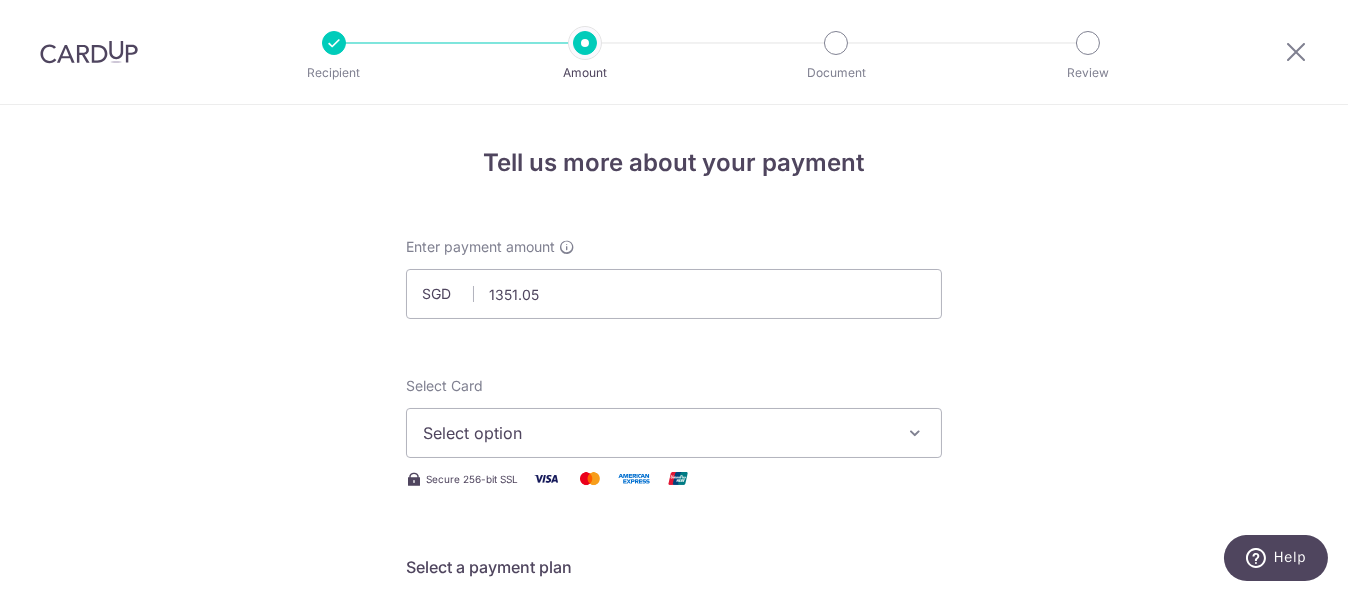type on "1,351.05" 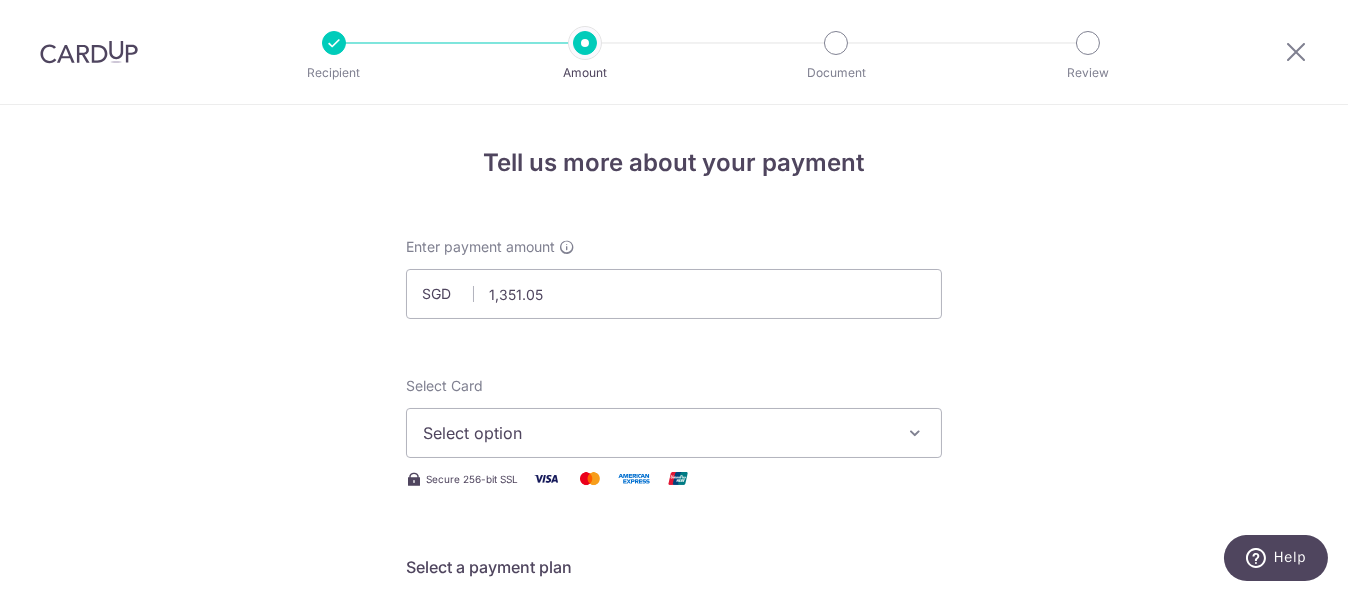 click on "Select option" at bounding box center (656, 433) 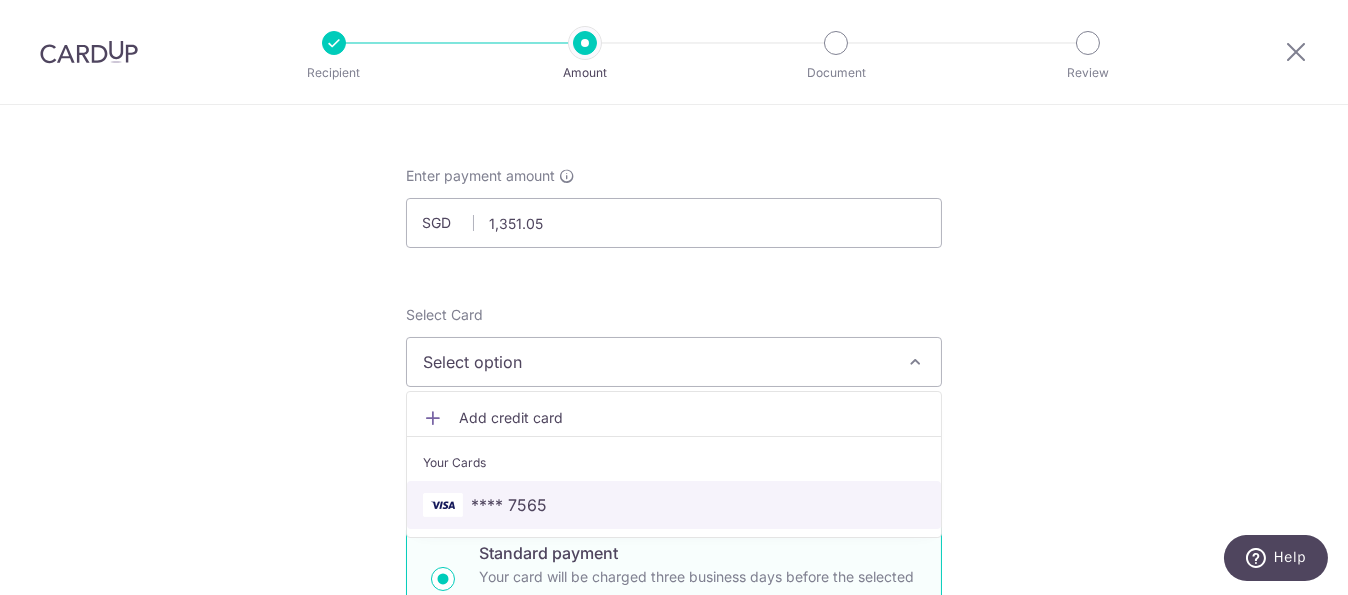 scroll, scrollTop: 100, scrollLeft: 0, axis: vertical 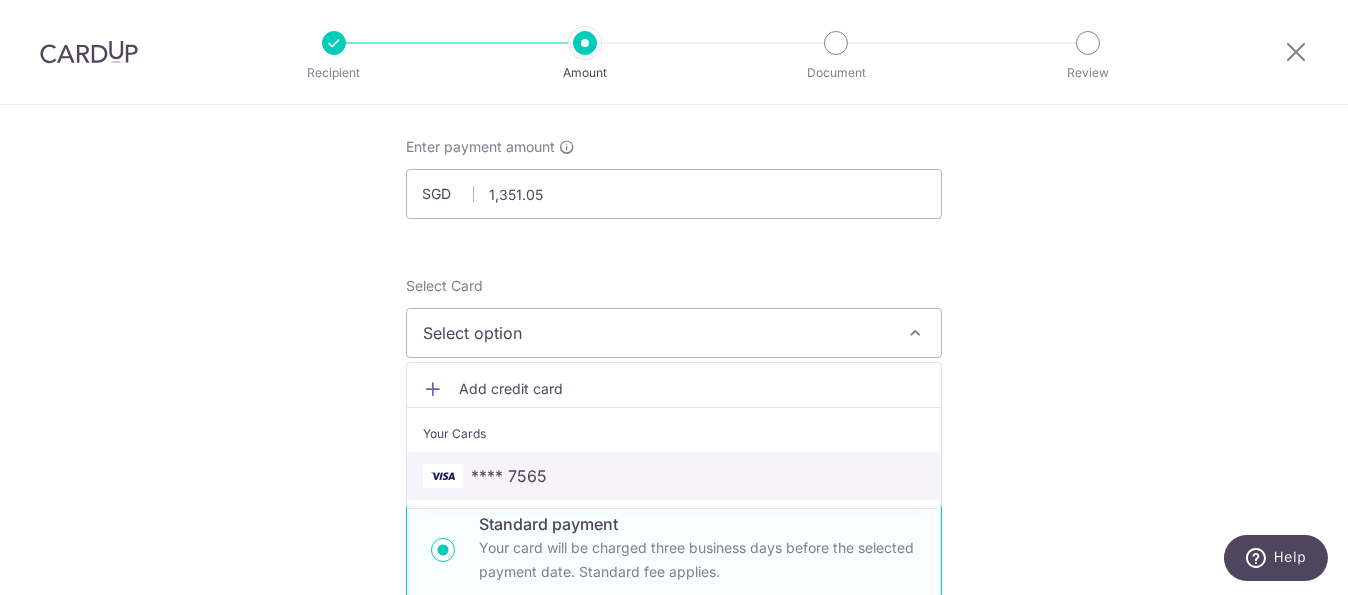 click on "**** 7565" at bounding box center [674, 476] 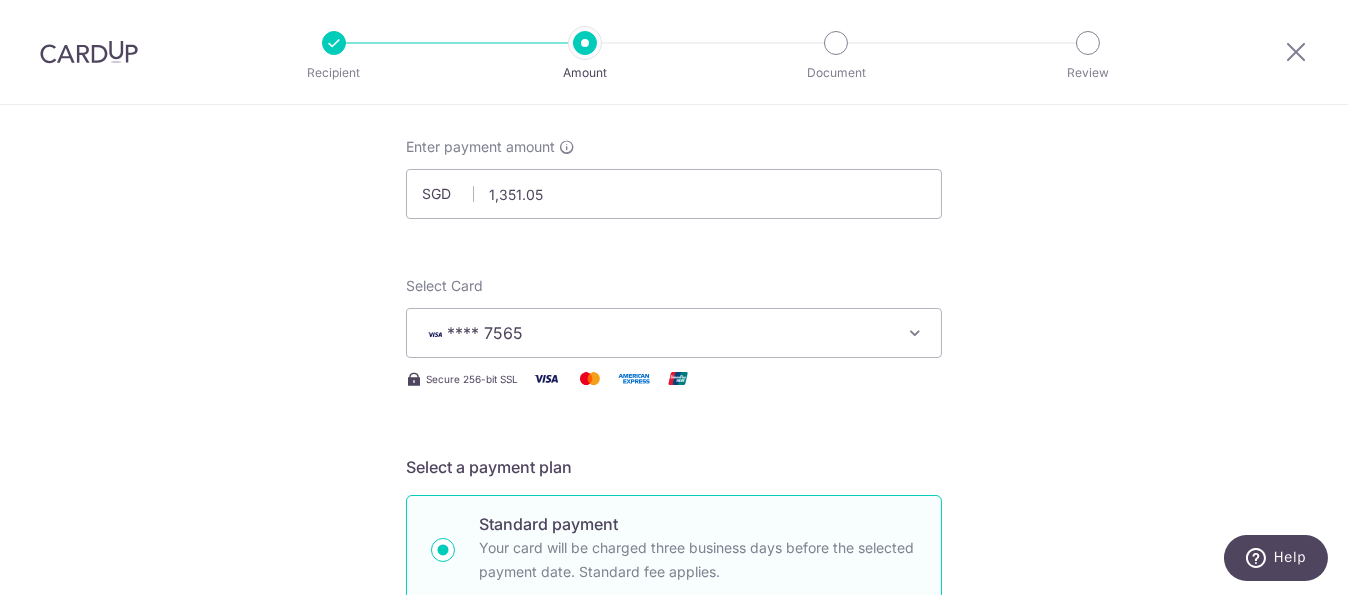 click on "Tell us more about your payment
Enter payment amount
SGD
1,351.05
1351.05
Select Card
**** 7565
Add credit card
Your Cards
**** 7565
Secure 256-bit SSL
Text
New card details
Card
Secure 256-bit SSL" at bounding box center [674, 909] 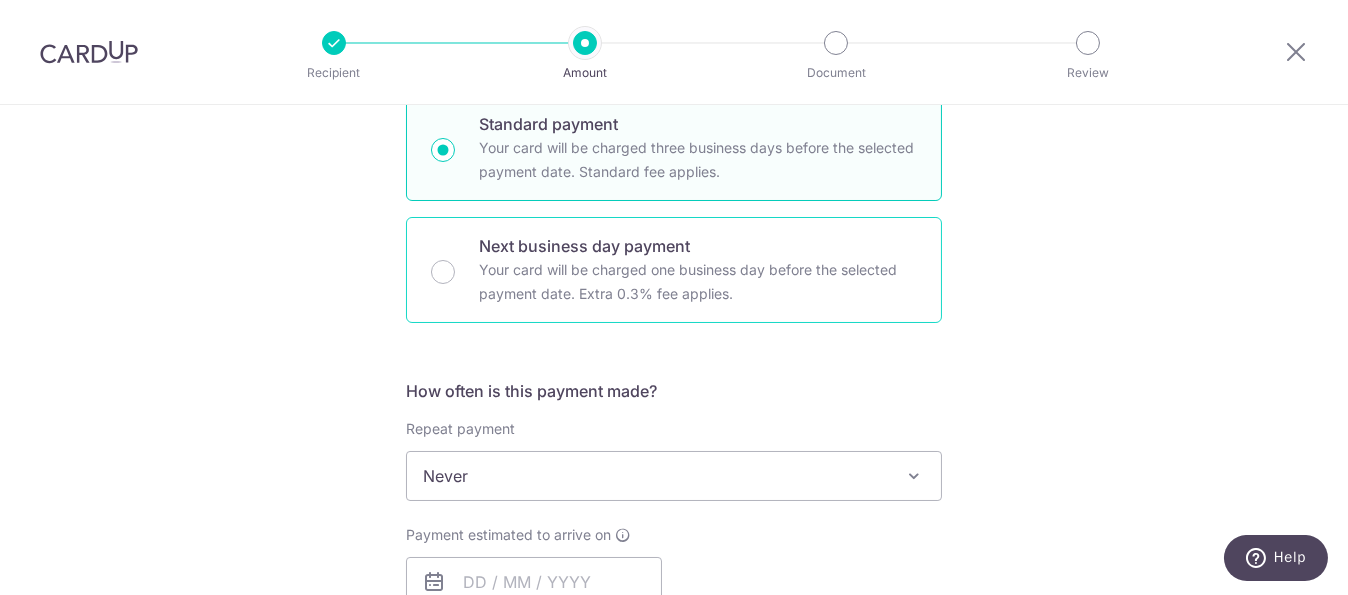 scroll, scrollTop: 700, scrollLeft: 0, axis: vertical 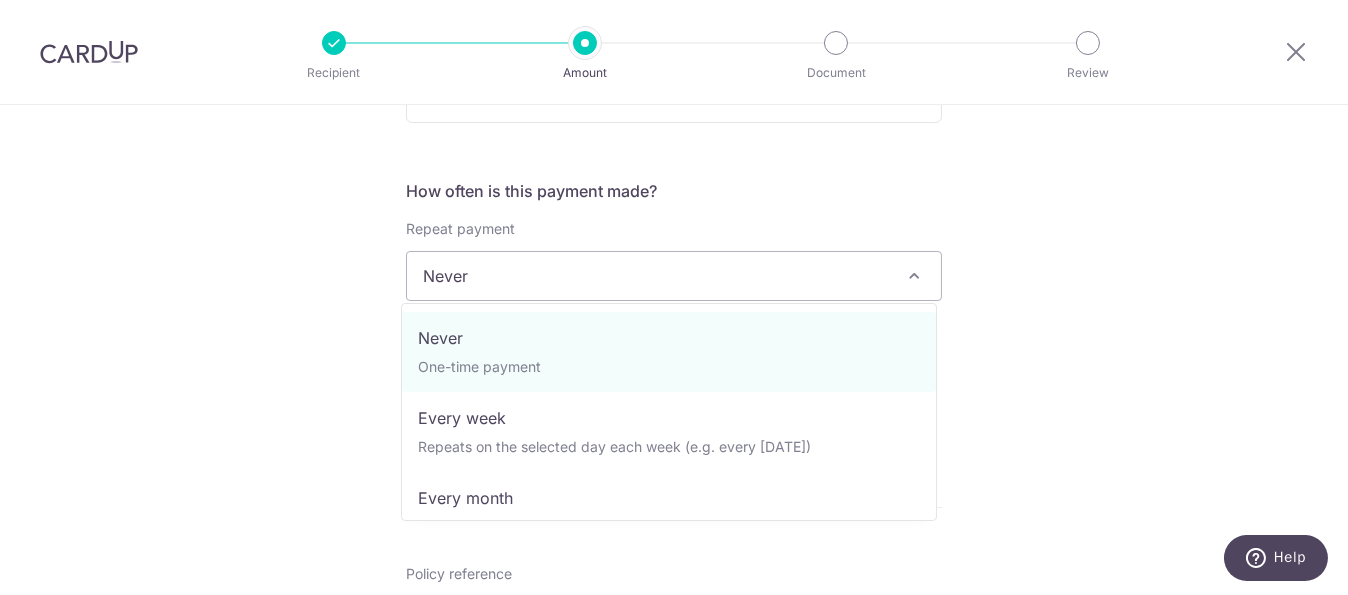 click on "Never" at bounding box center [674, 276] 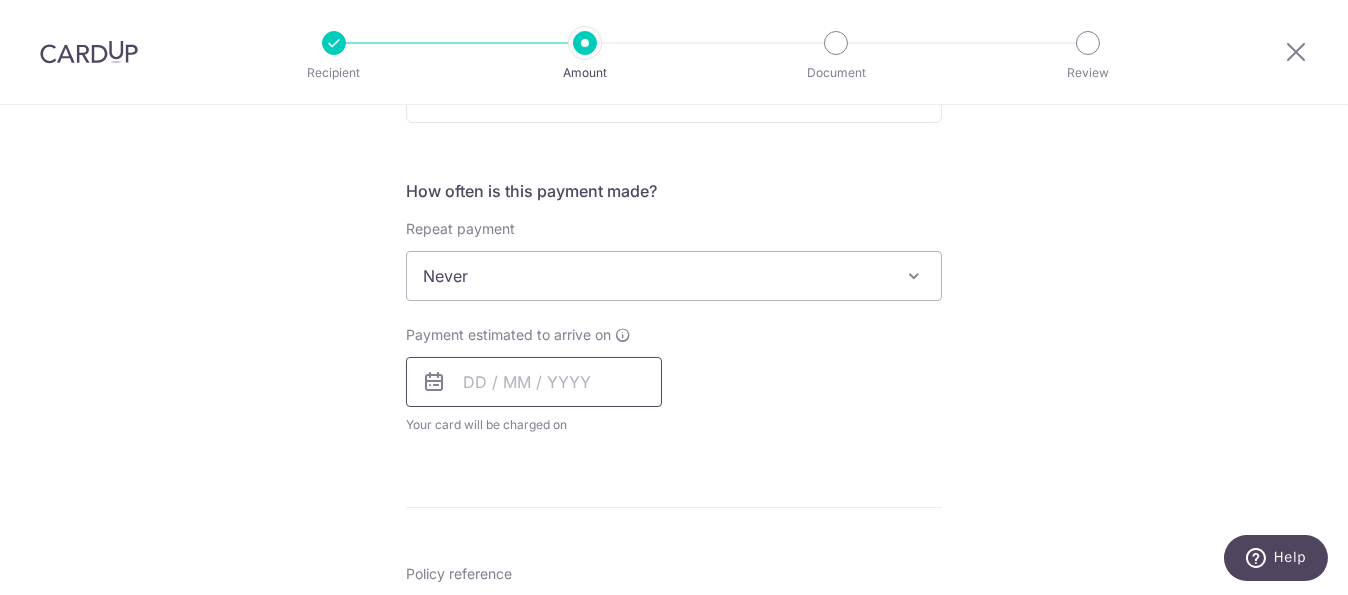 click at bounding box center [534, 382] 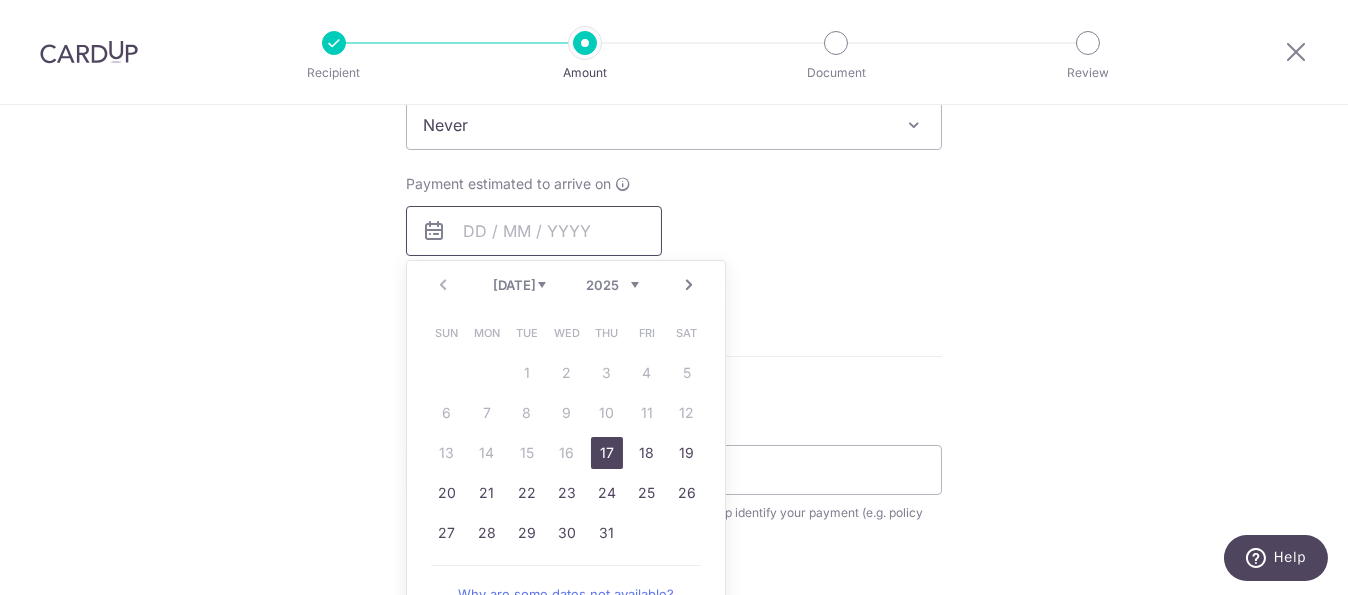 scroll, scrollTop: 900, scrollLeft: 0, axis: vertical 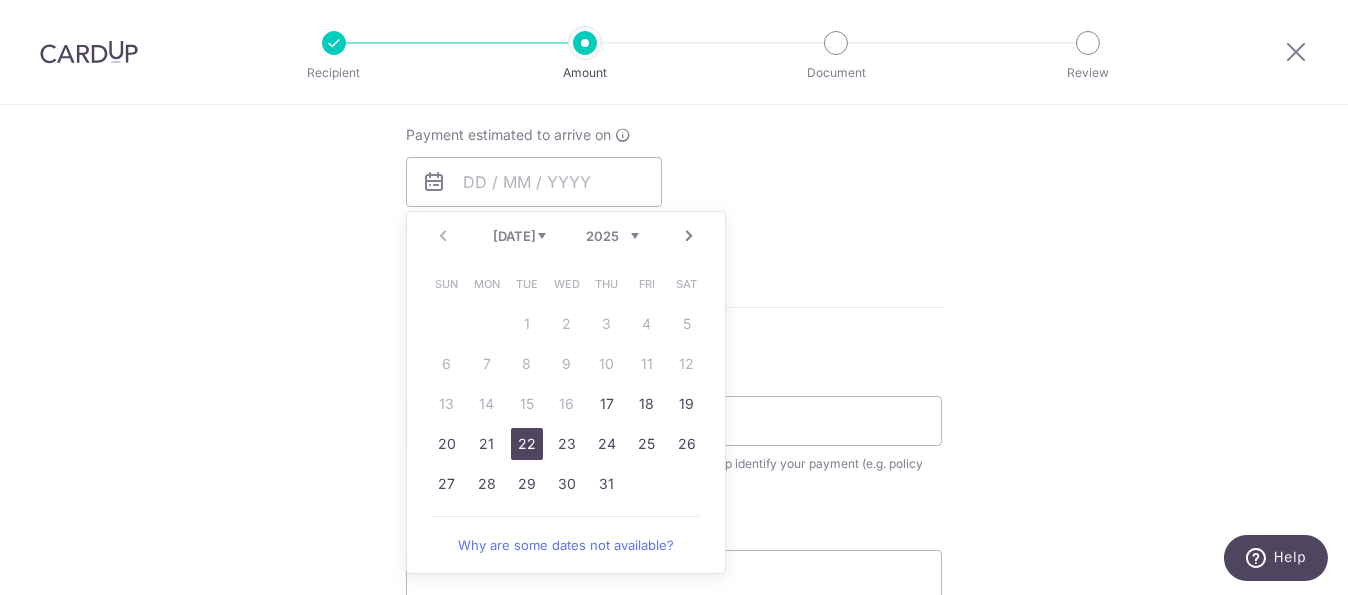 click on "22" at bounding box center (527, 444) 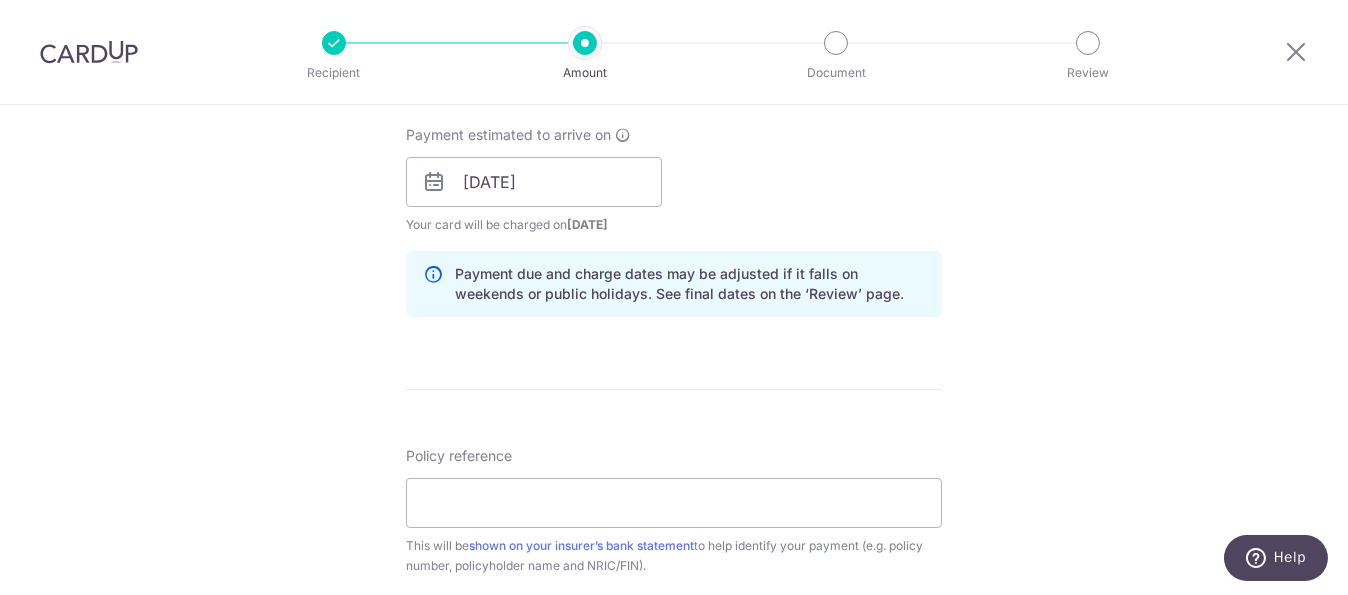 click on "Payment estimated to arrive on
22/07/2025
Prev Next Jul Aug Sep Oct Nov Dec 2025 2026 2027 2028 2029 2030 2031 2032 2033 2034 2035 Sun Mon Tue Wed Thu Fri Sat     1 2 3 4 5 6 7 8 9 10 11 12 13 14 15 16 17 18 19 20 21 22 23 24 25 26 27 28 29 30 31
Your card will be charged on  17/07/2025  for the first payment
* If your payment is funded by  9:00am SGT on Tuesday 15/07/2025
15/07/2025
No. of Payments" at bounding box center [674, 180] 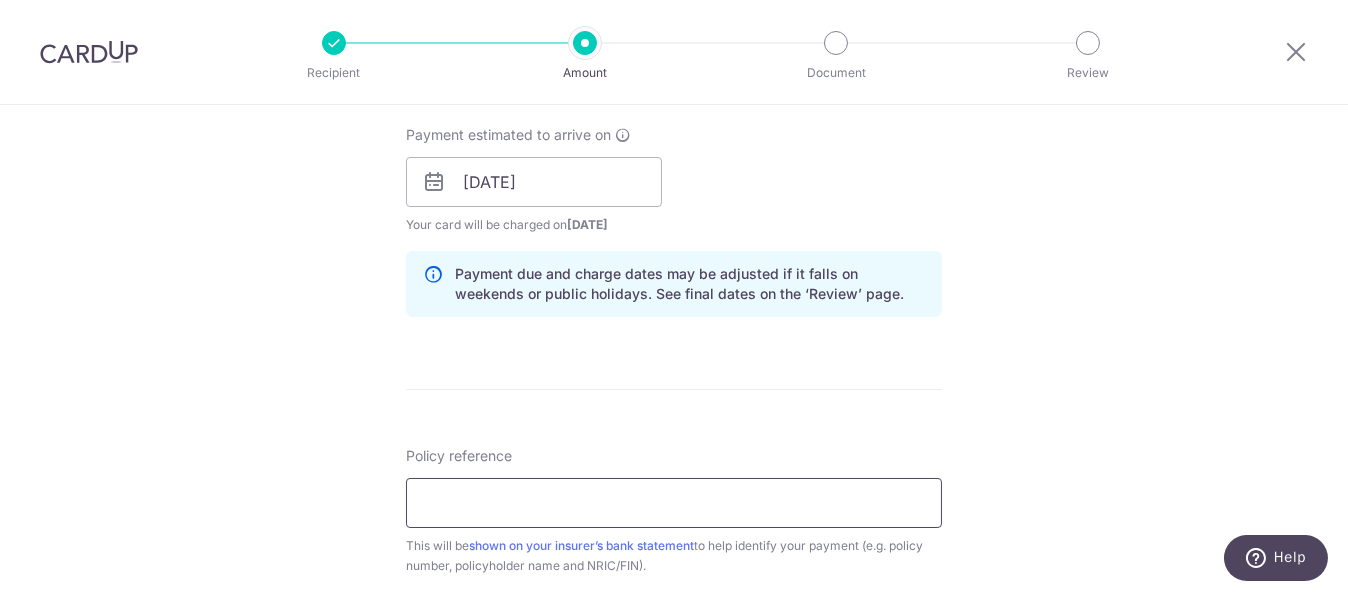 click on "Policy reference" at bounding box center (674, 503) 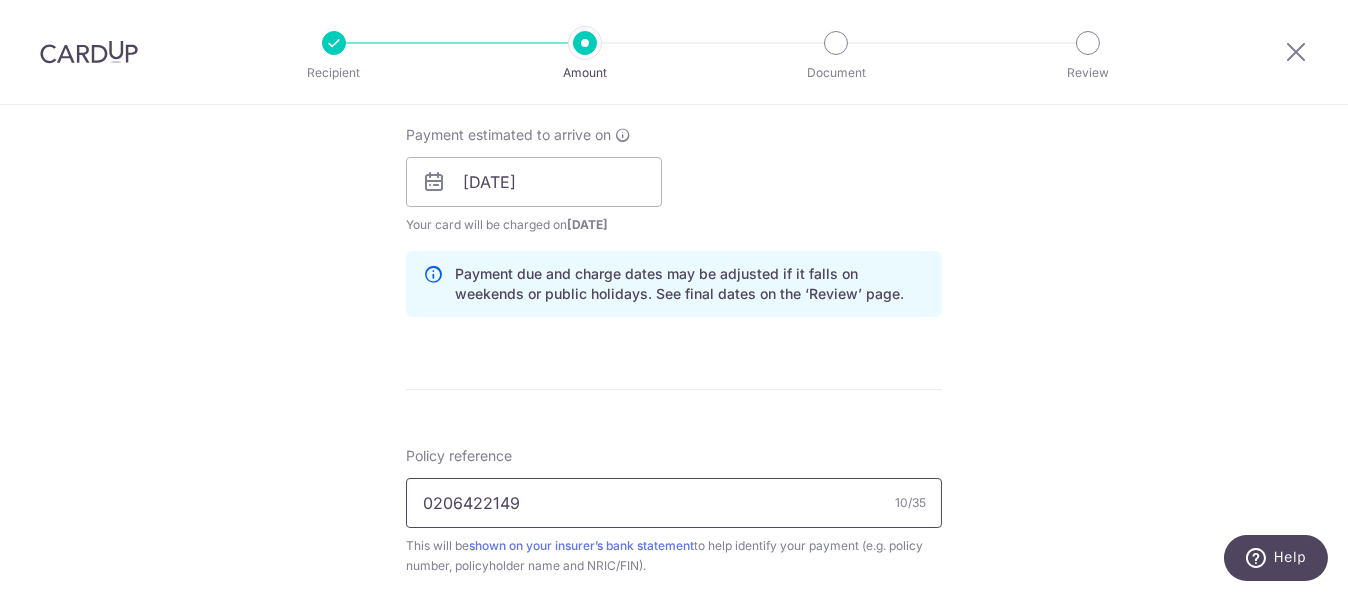 type on "0206422149" 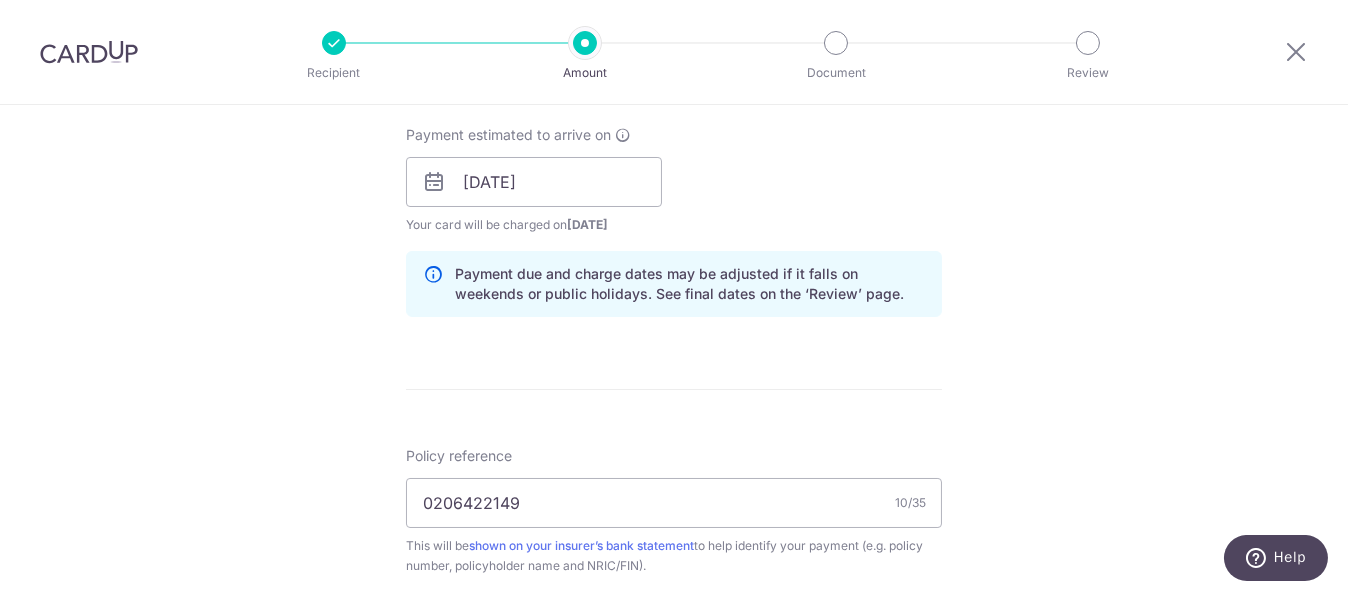 click on "Enter payment amount
SGD
1,351.05
1351.05
Select Card
**** 7565
Add credit card
Your Cards
**** 7565
Secure 256-bit SSL
Text
New card details
Card
Secure 256-bit SSL" at bounding box center (674, 169) 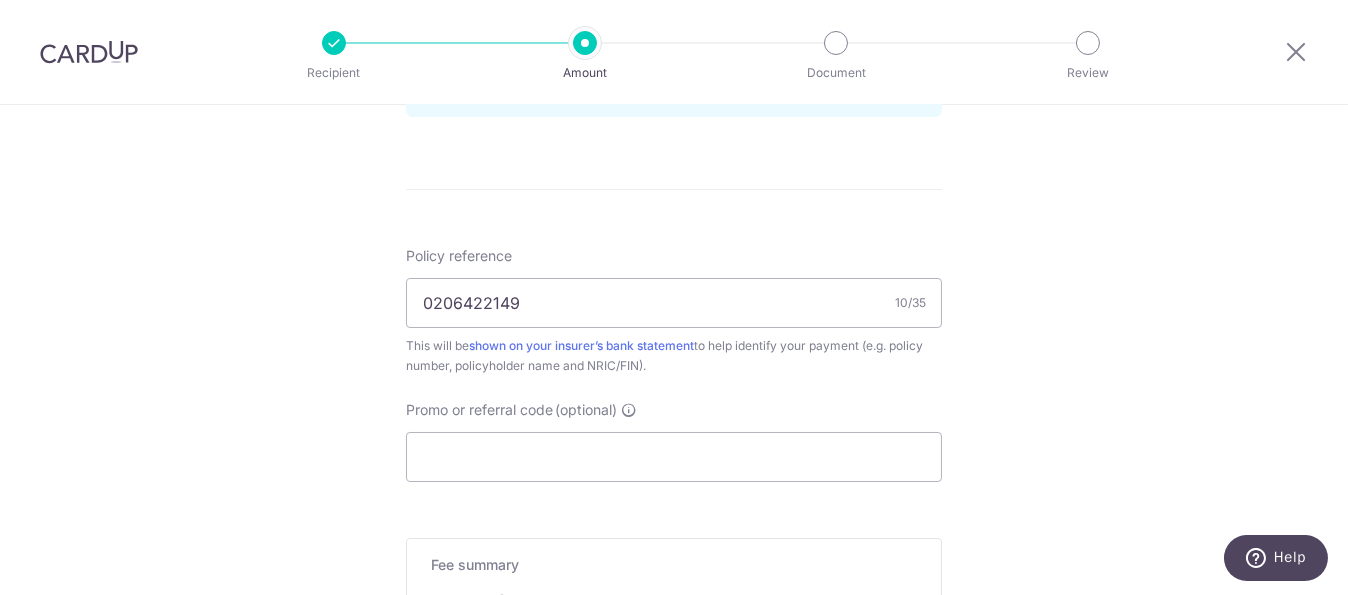 scroll, scrollTop: 1200, scrollLeft: 0, axis: vertical 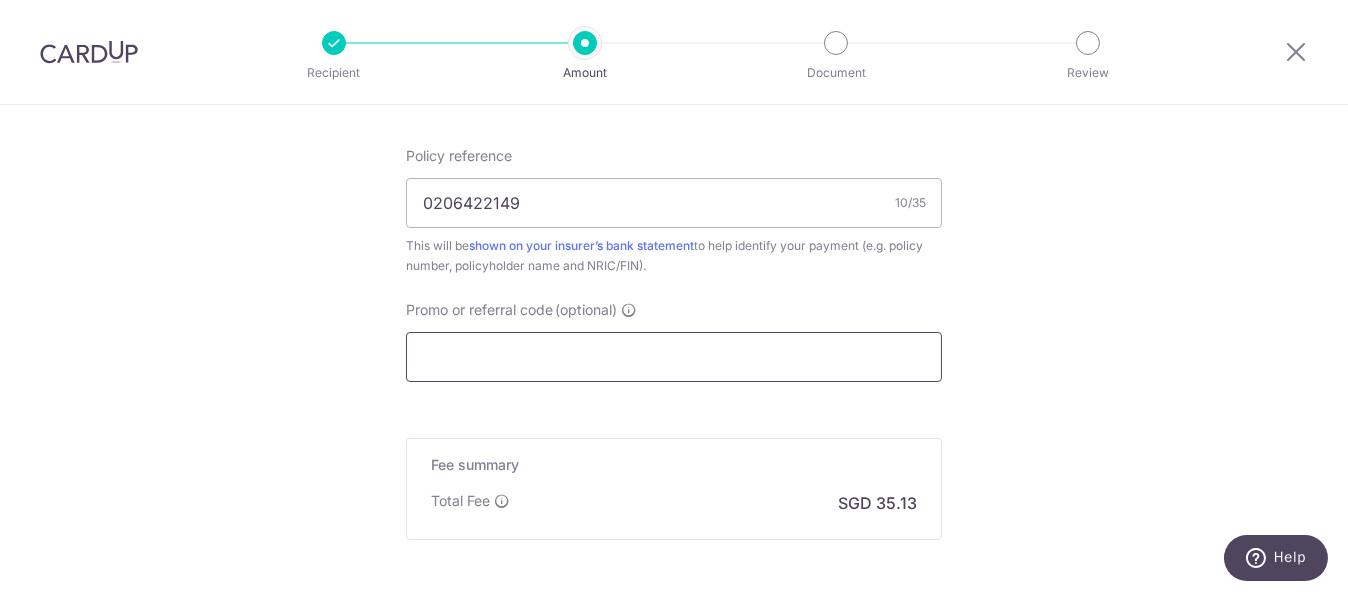 click on "Promo or referral code
(optional)" at bounding box center (674, 357) 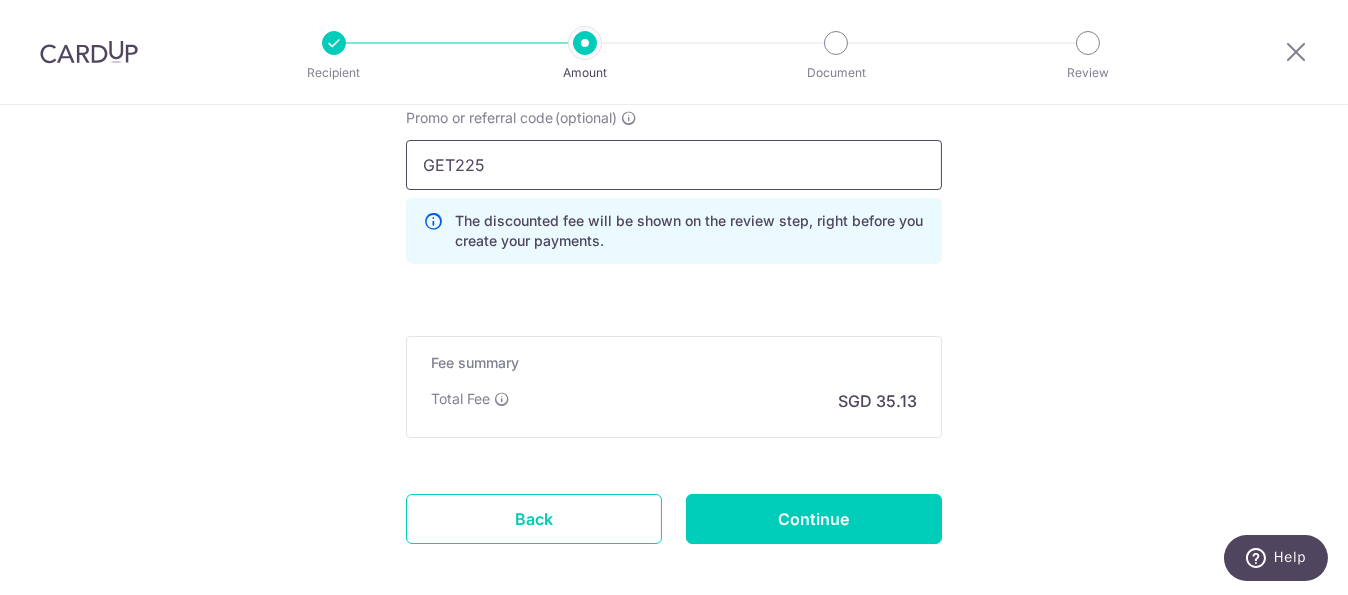 scroll, scrollTop: 1400, scrollLeft: 0, axis: vertical 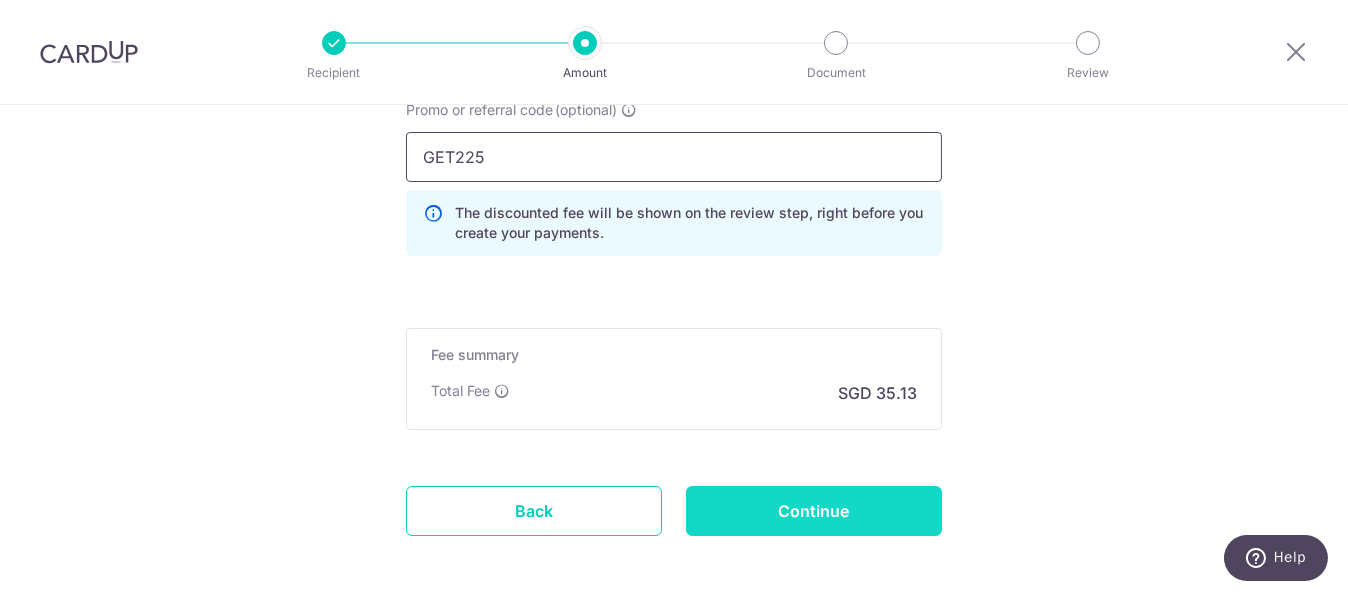 type on "GET225" 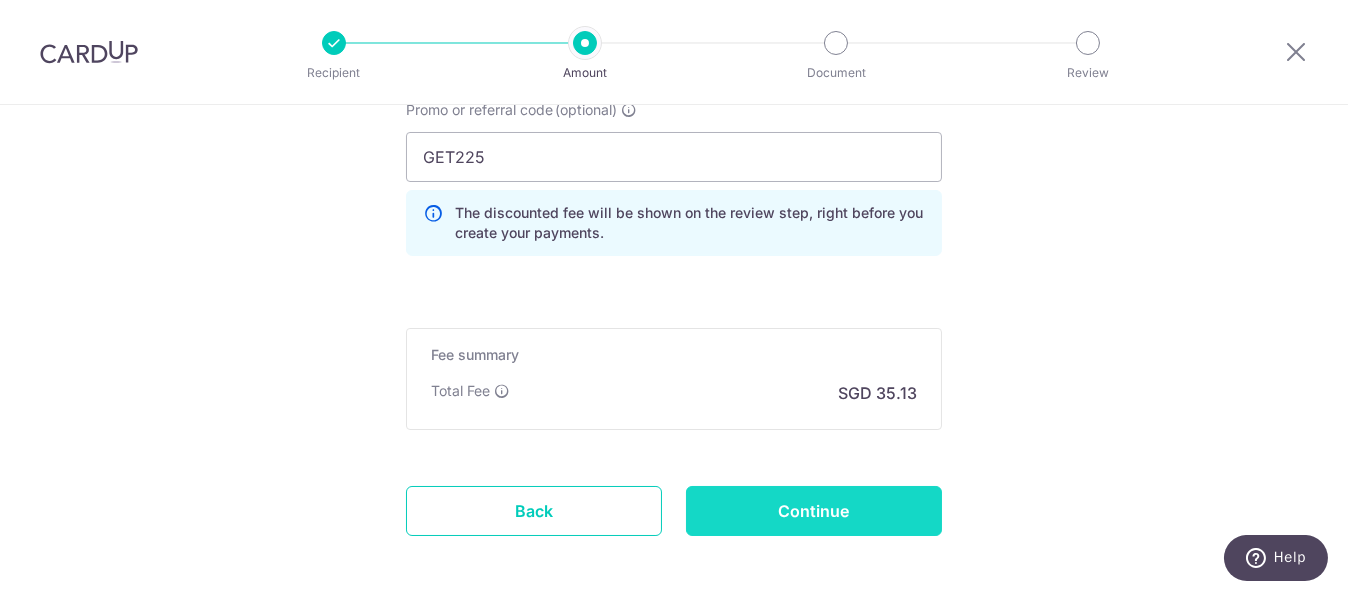 click on "Continue" at bounding box center [814, 511] 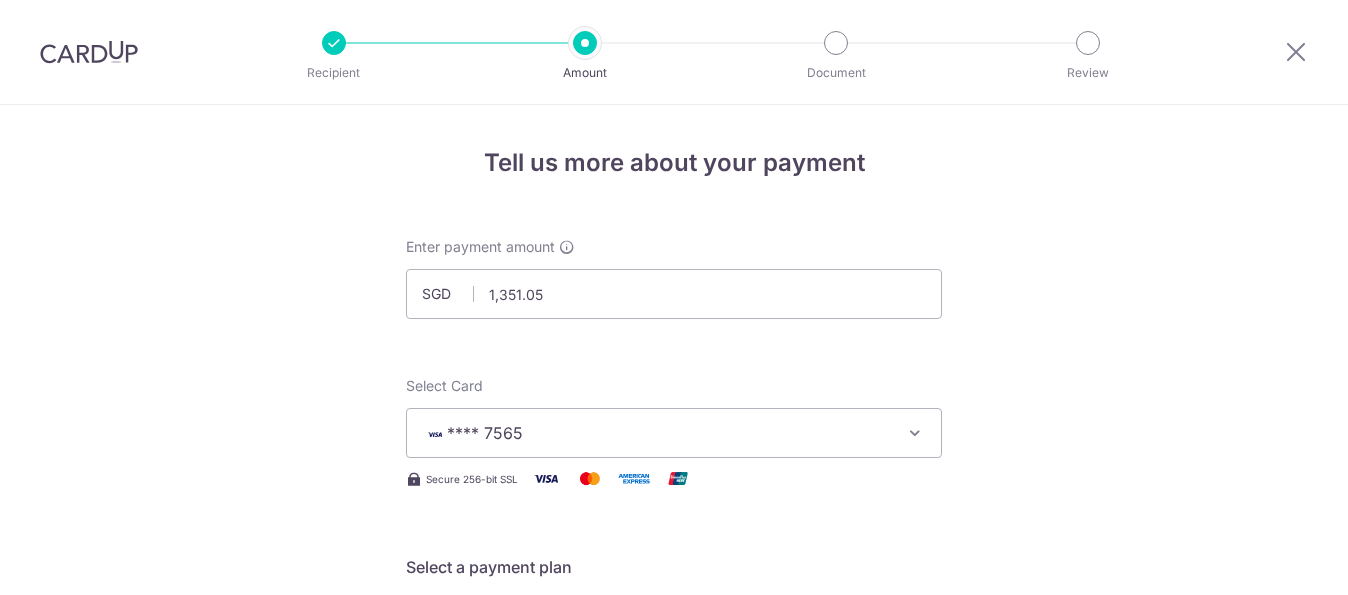 scroll, scrollTop: 0, scrollLeft: 0, axis: both 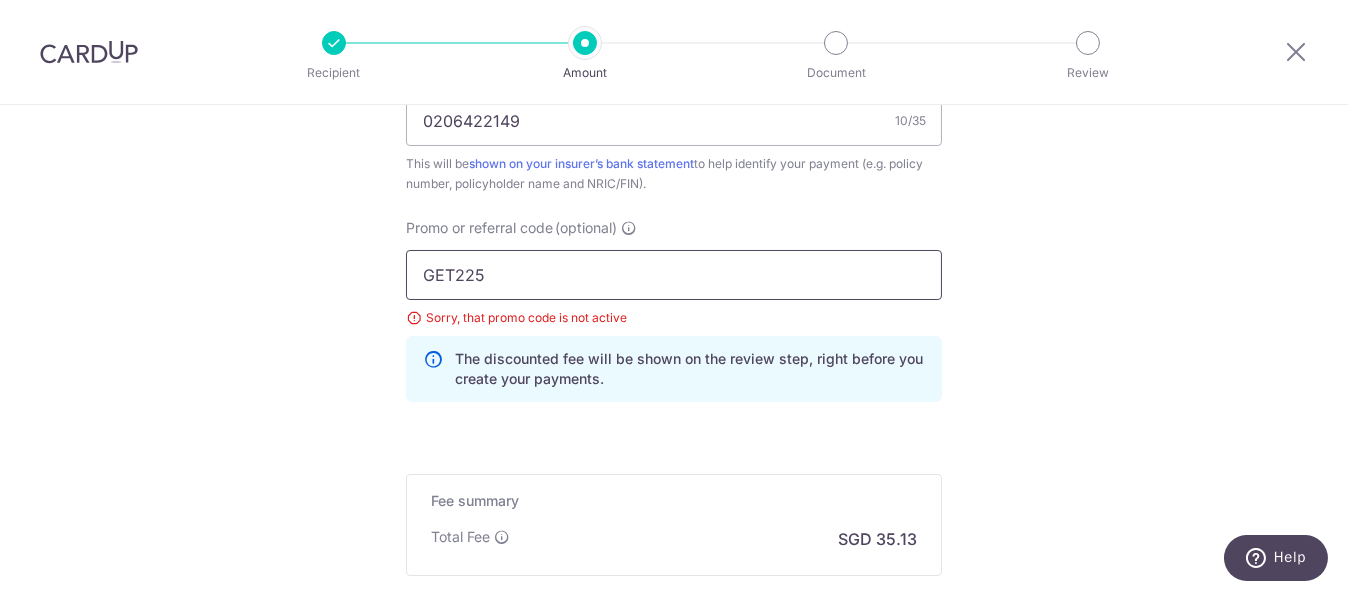 drag, startPoint x: 447, startPoint y: 273, endPoint x: 344, endPoint y: 271, distance: 103.01942 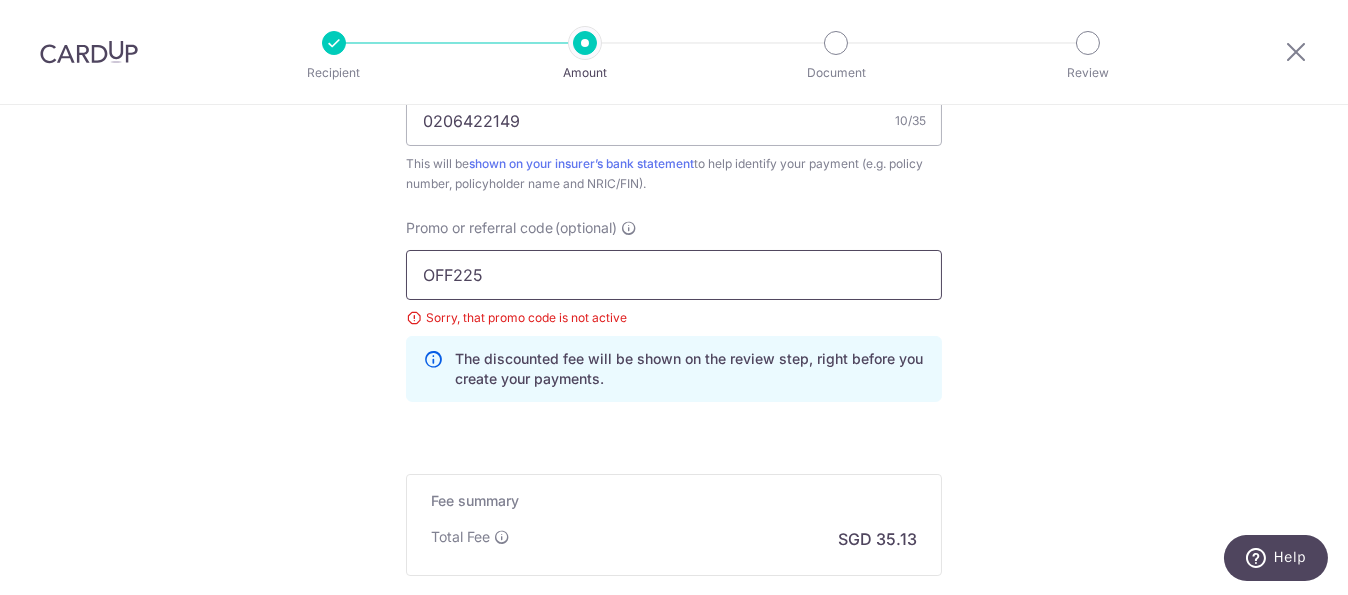type on "OFF225" 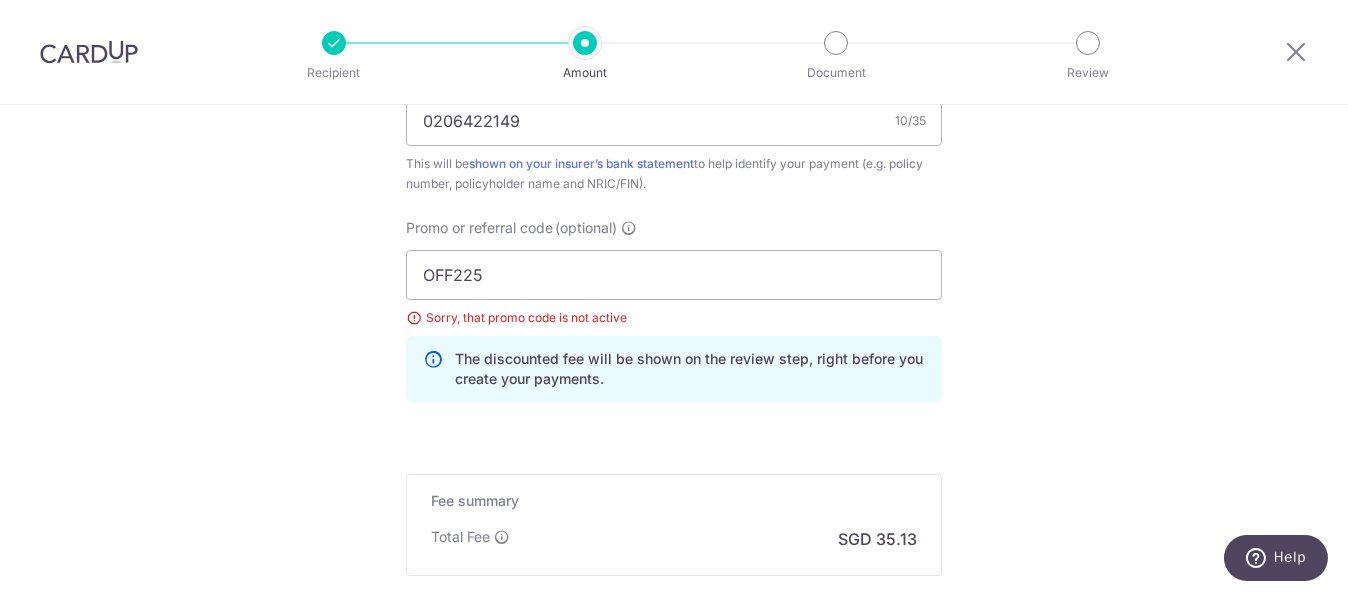click on "Tell us more about your payment
Enter payment amount
SGD
1,351.05
1351.05
Select Card
**** 7565
Add credit card
Your Cards
**** 7565
Secure 256-bit SSL
Text
New card details
Card
Secure 256-bit SSL" at bounding box center (674, -173) 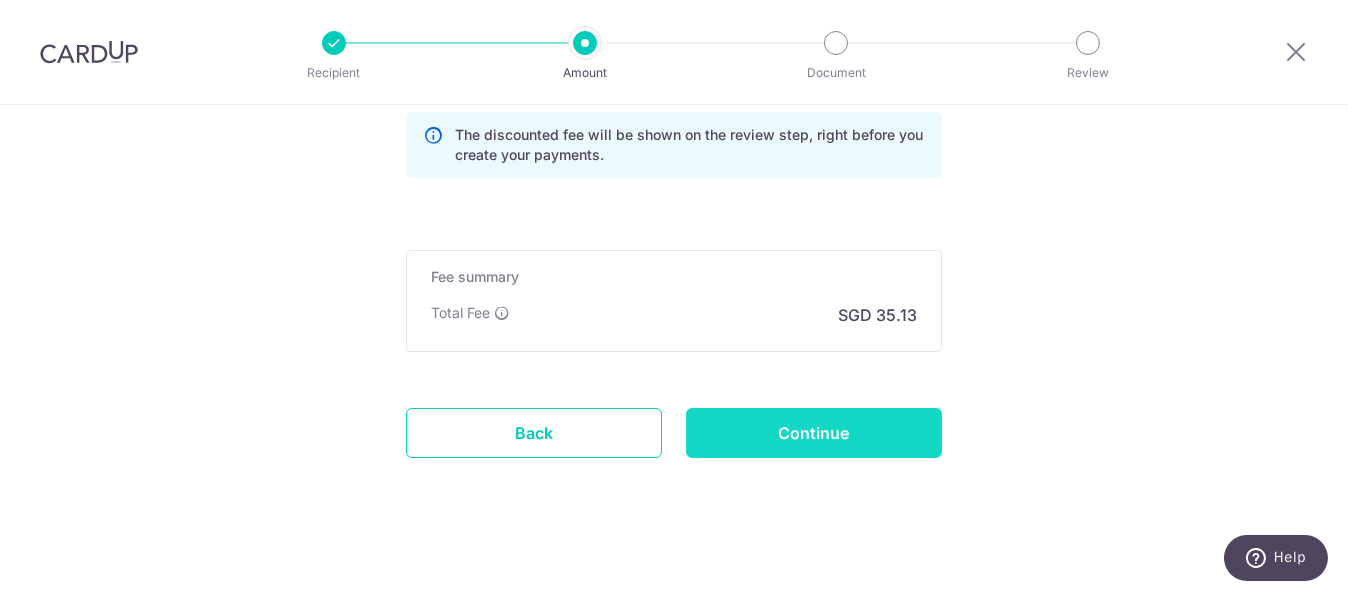 scroll, scrollTop: 1514, scrollLeft: 0, axis: vertical 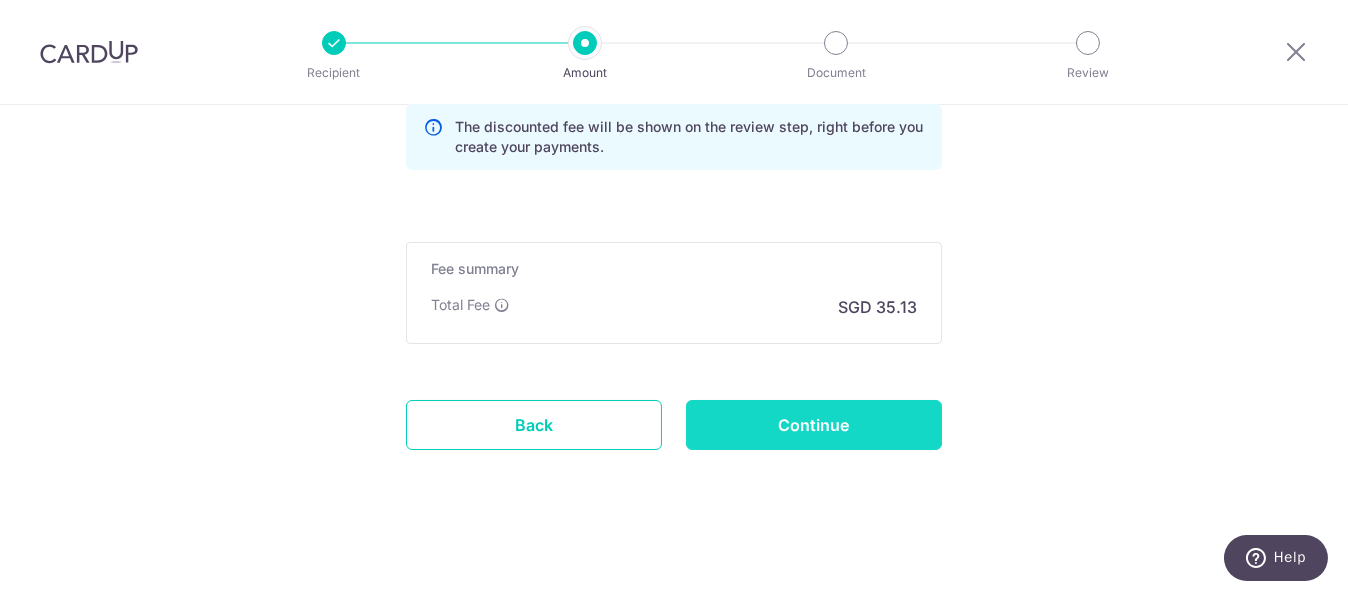 click on "Continue" at bounding box center (814, 425) 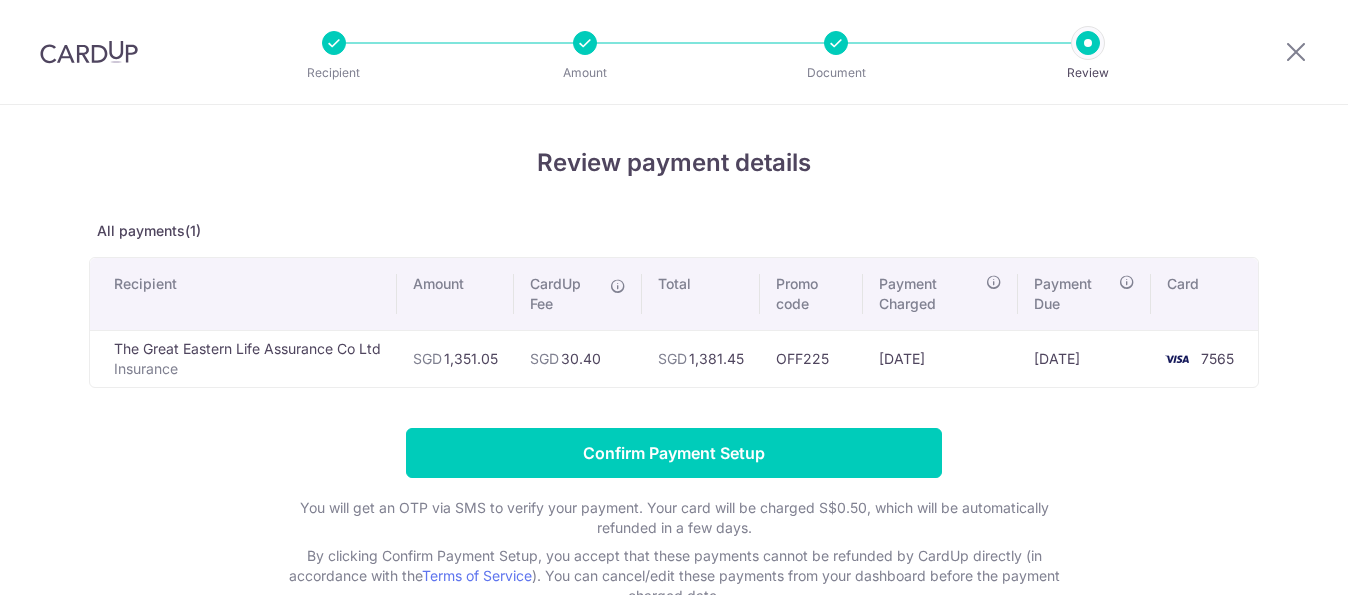 scroll, scrollTop: 0, scrollLeft: 0, axis: both 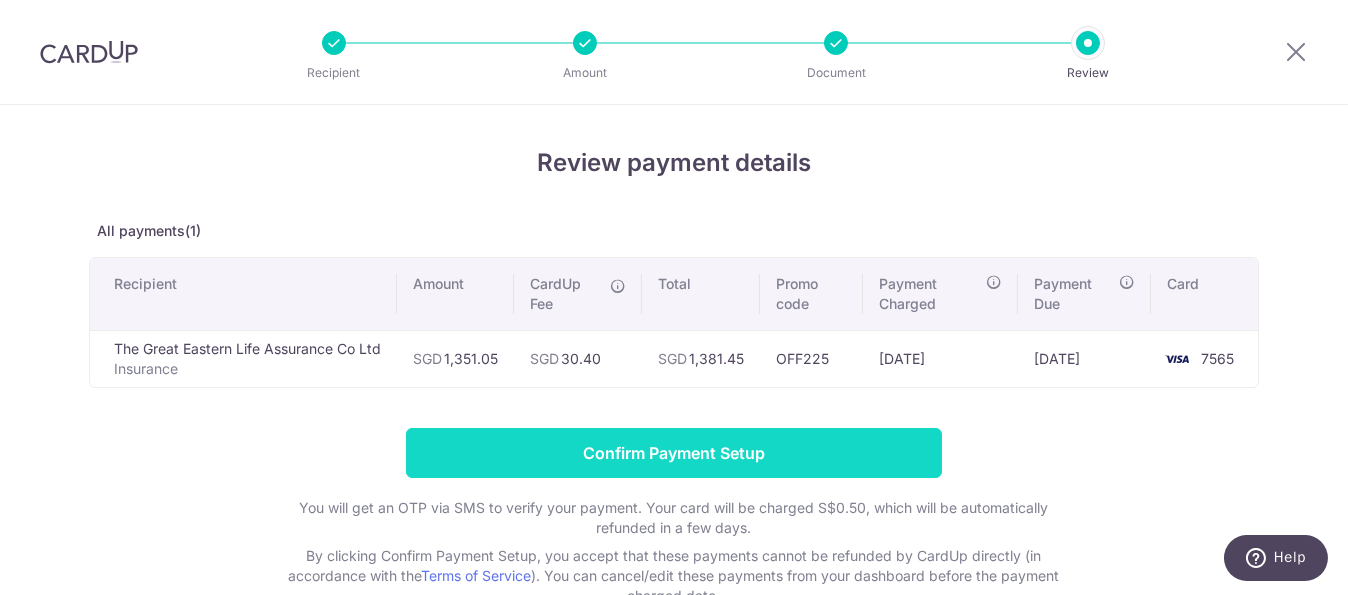 click on "Confirm Payment Setup" at bounding box center [674, 453] 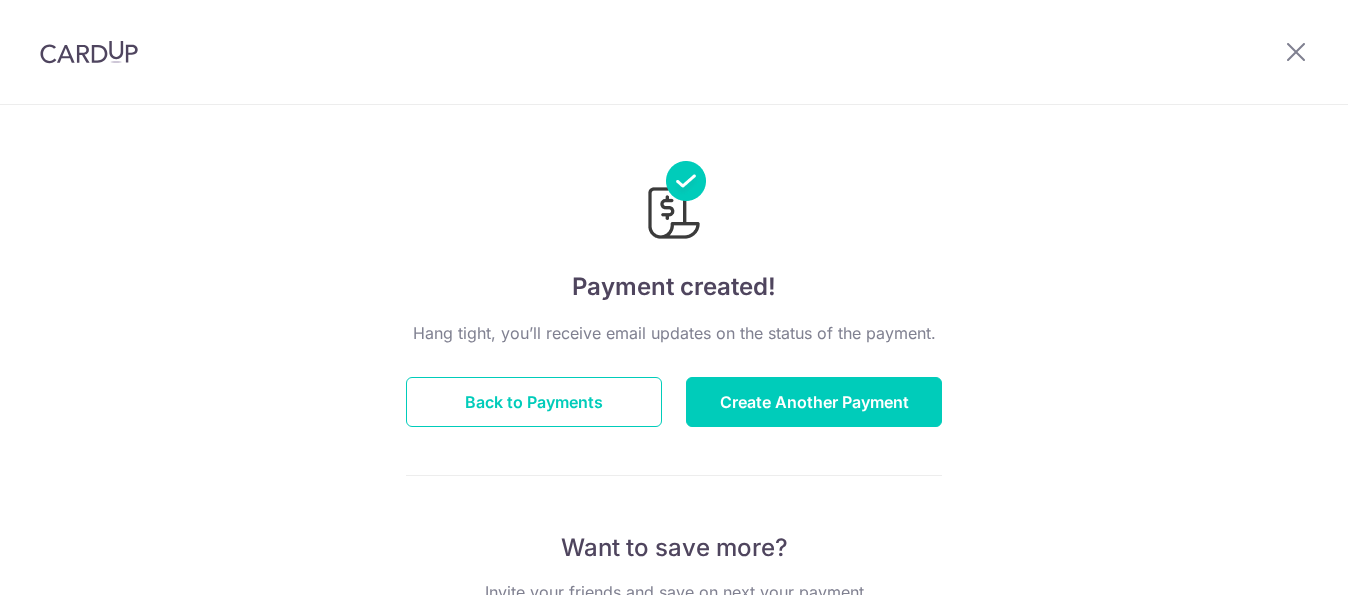 scroll, scrollTop: 0, scrollLeft: 0, axis: both 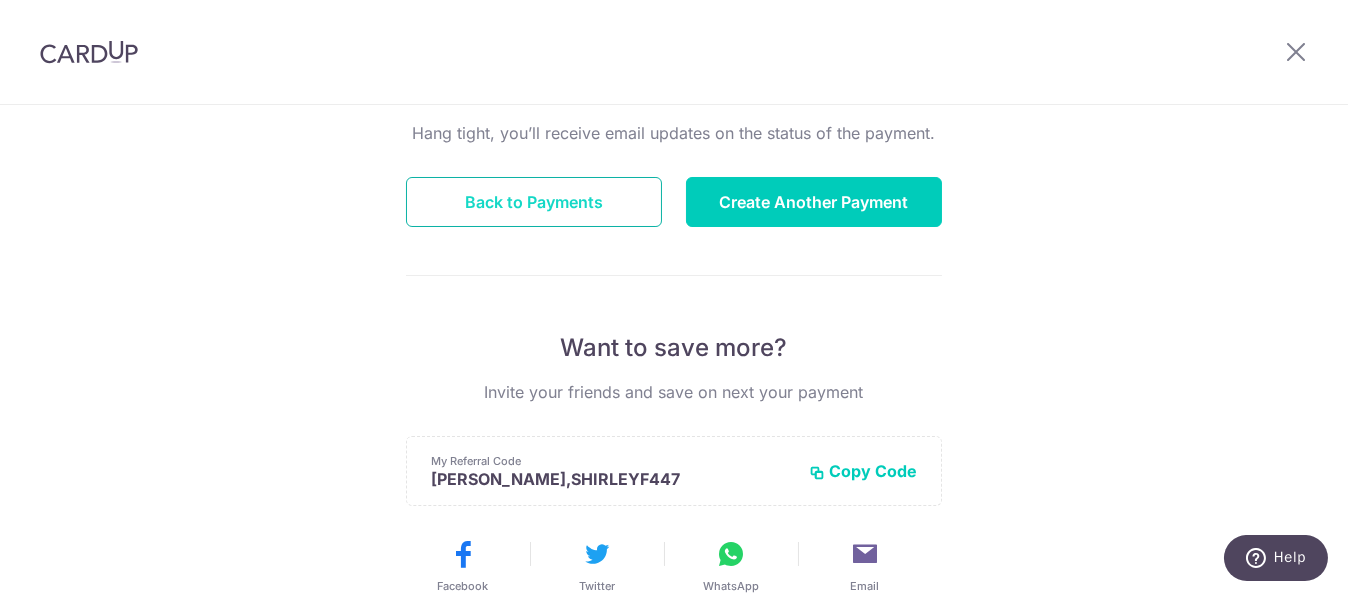 click on "Back to Payments" at bounding box center (534, 202) 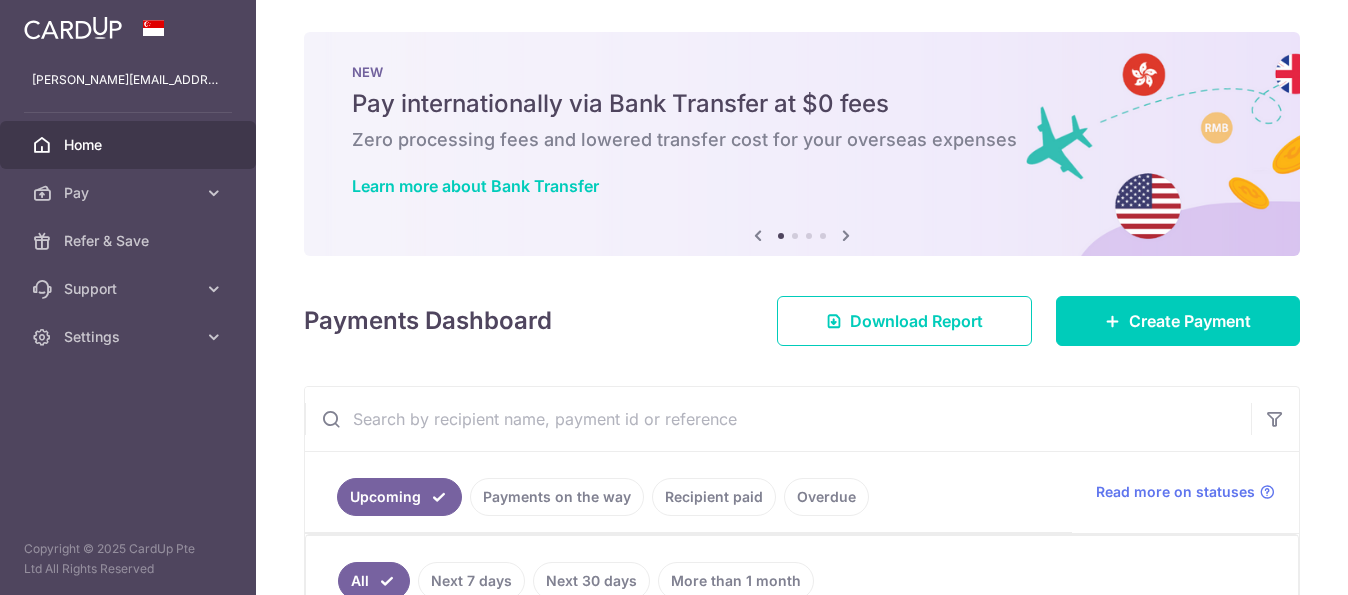 scroll, scrollTop: 0, scrollLeft: 0, axis: both 